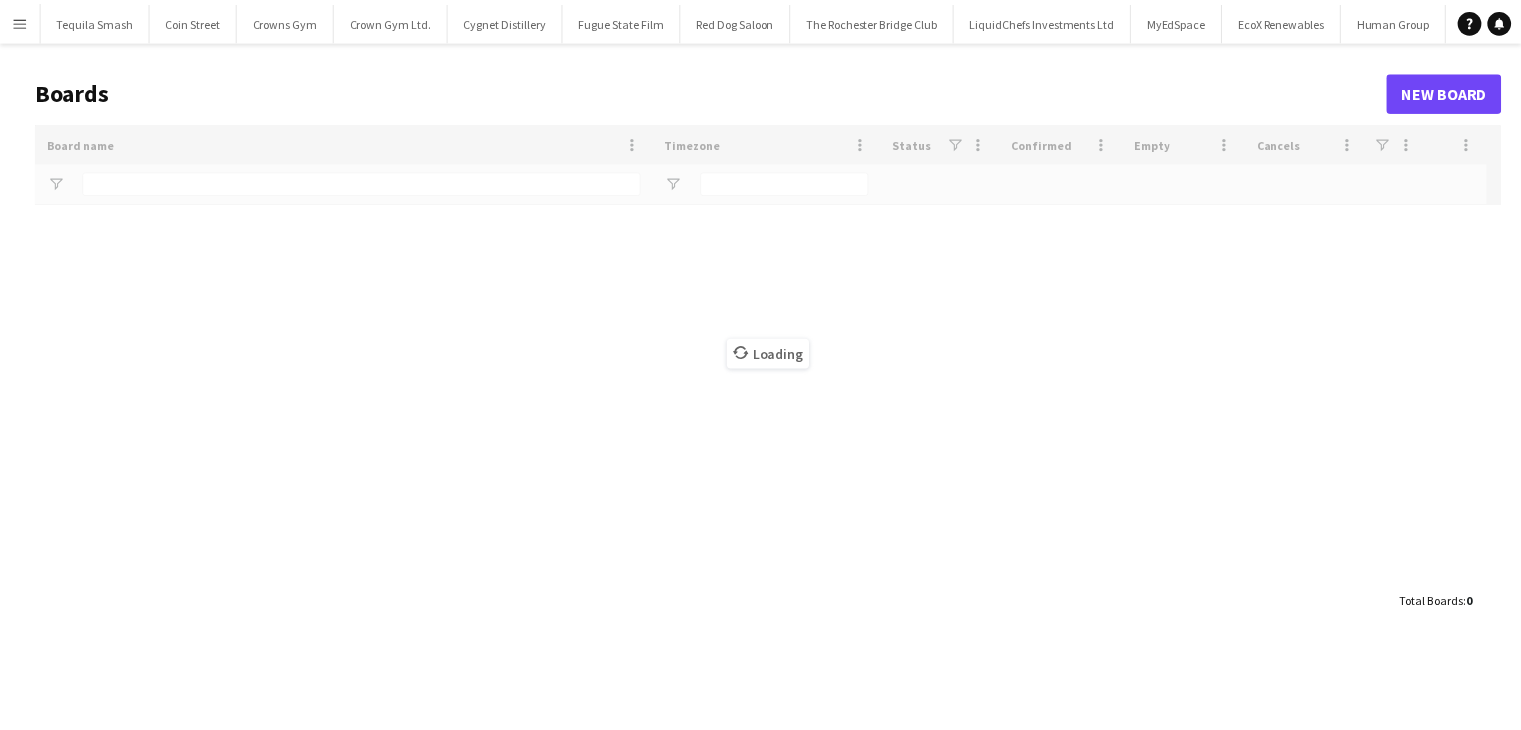 scroll, scrollTop: 0, scrollLeft: 0, axis: both 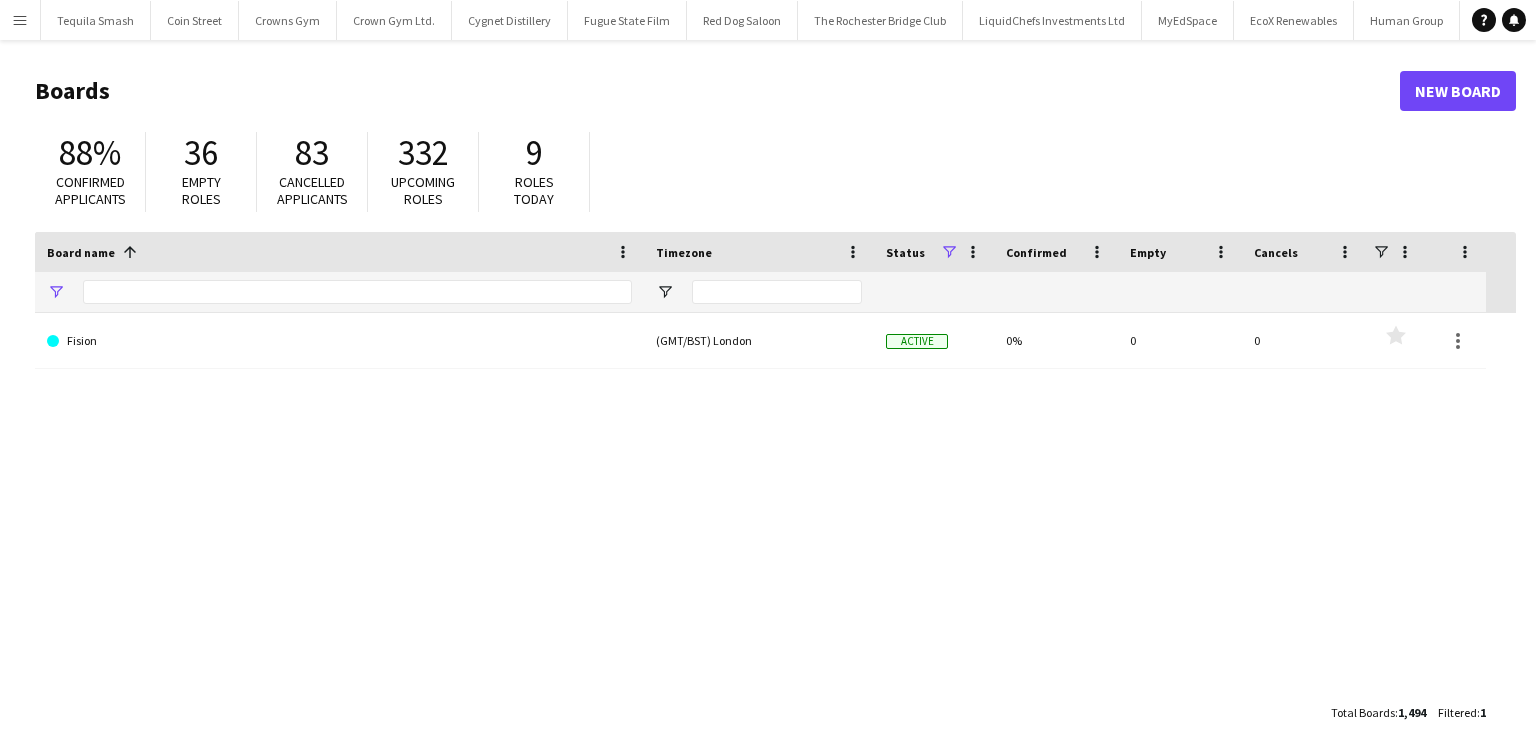 type on "*****" 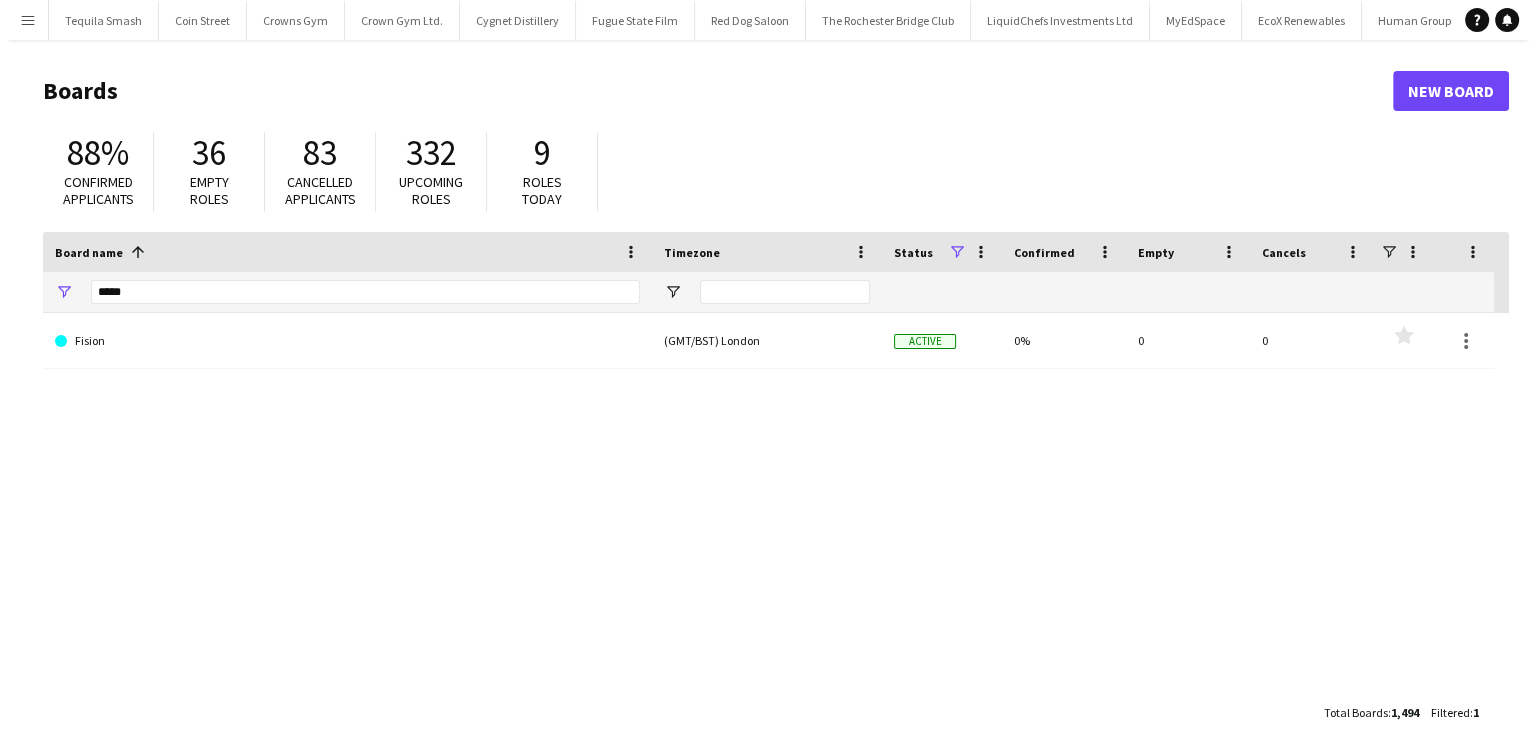 scroll, scrollTop: 0, scrollLeft: 0, axis: both 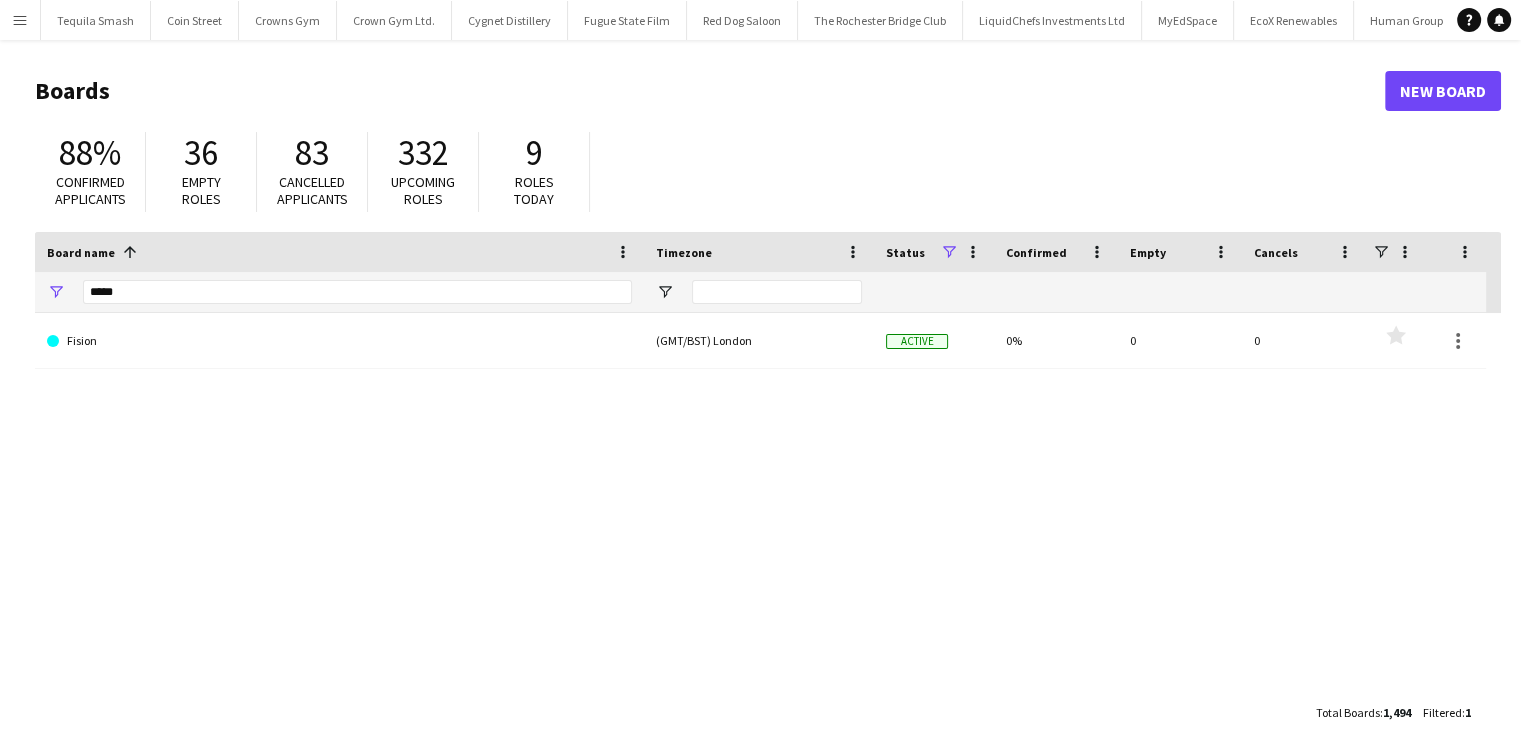 click on "Menu" at bounding box center [20, 20] 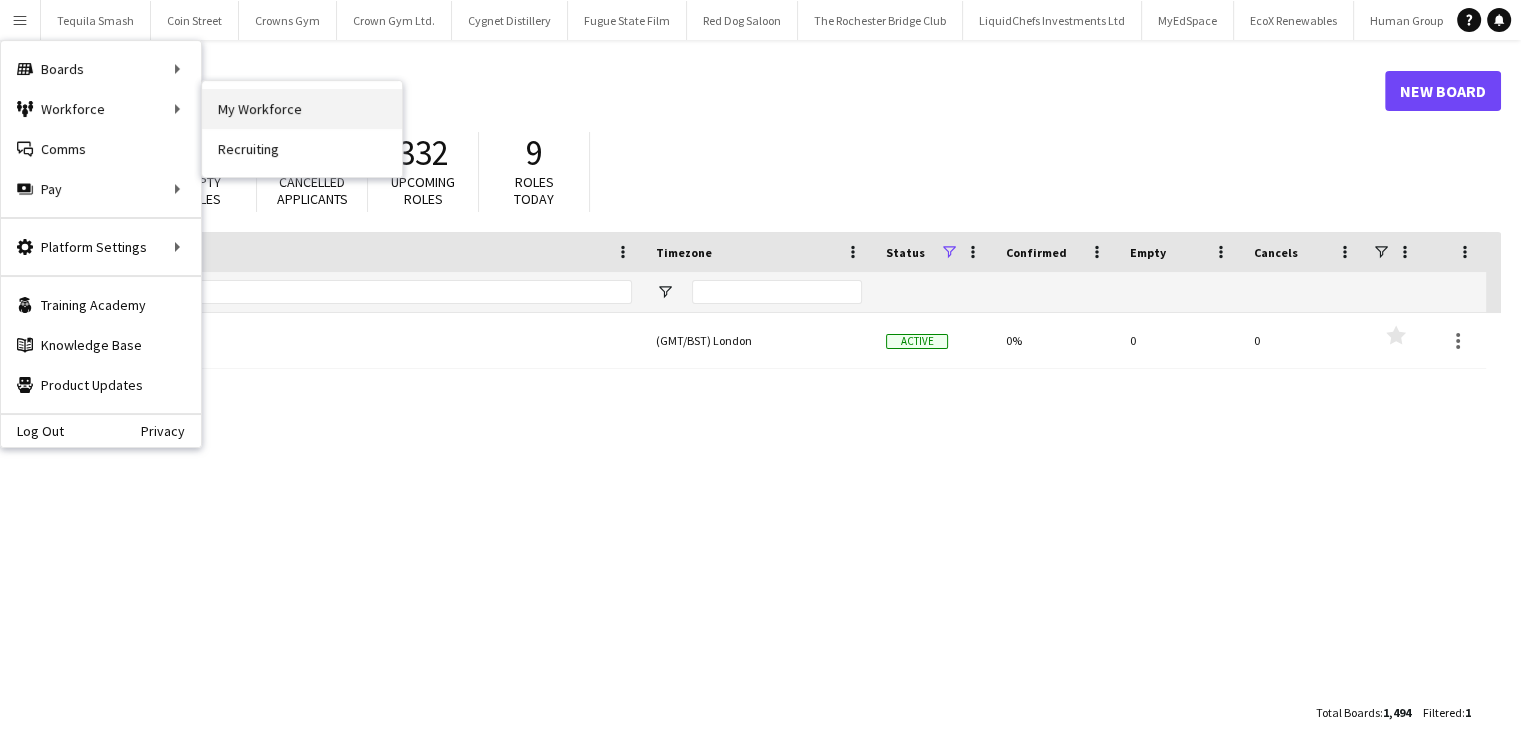 click on "My Workforce" at bounding box center (302, 109) 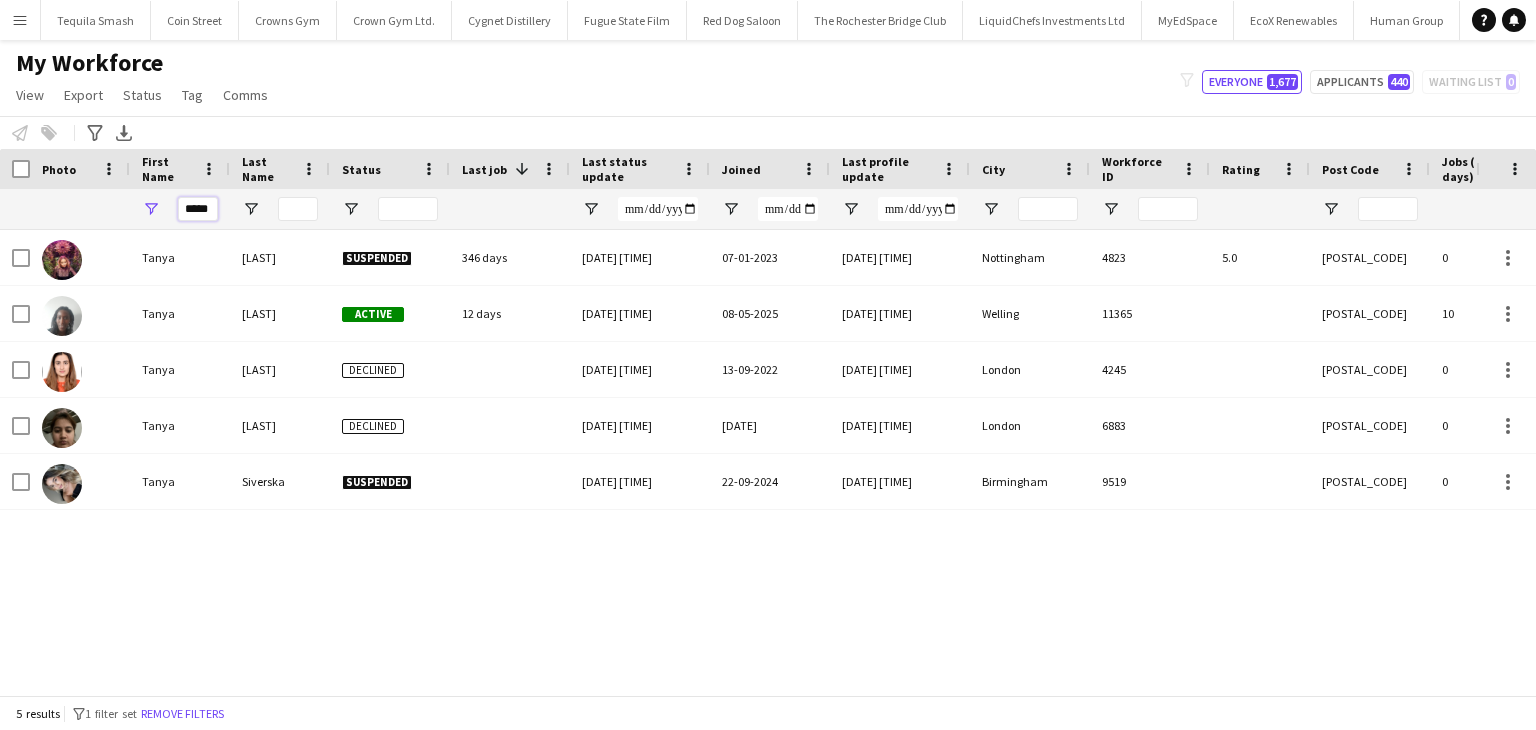 drag, startPoint x: 188, startPoint y: 211, endPoint x: 312, endPoint y: 221, distance: 124.40257 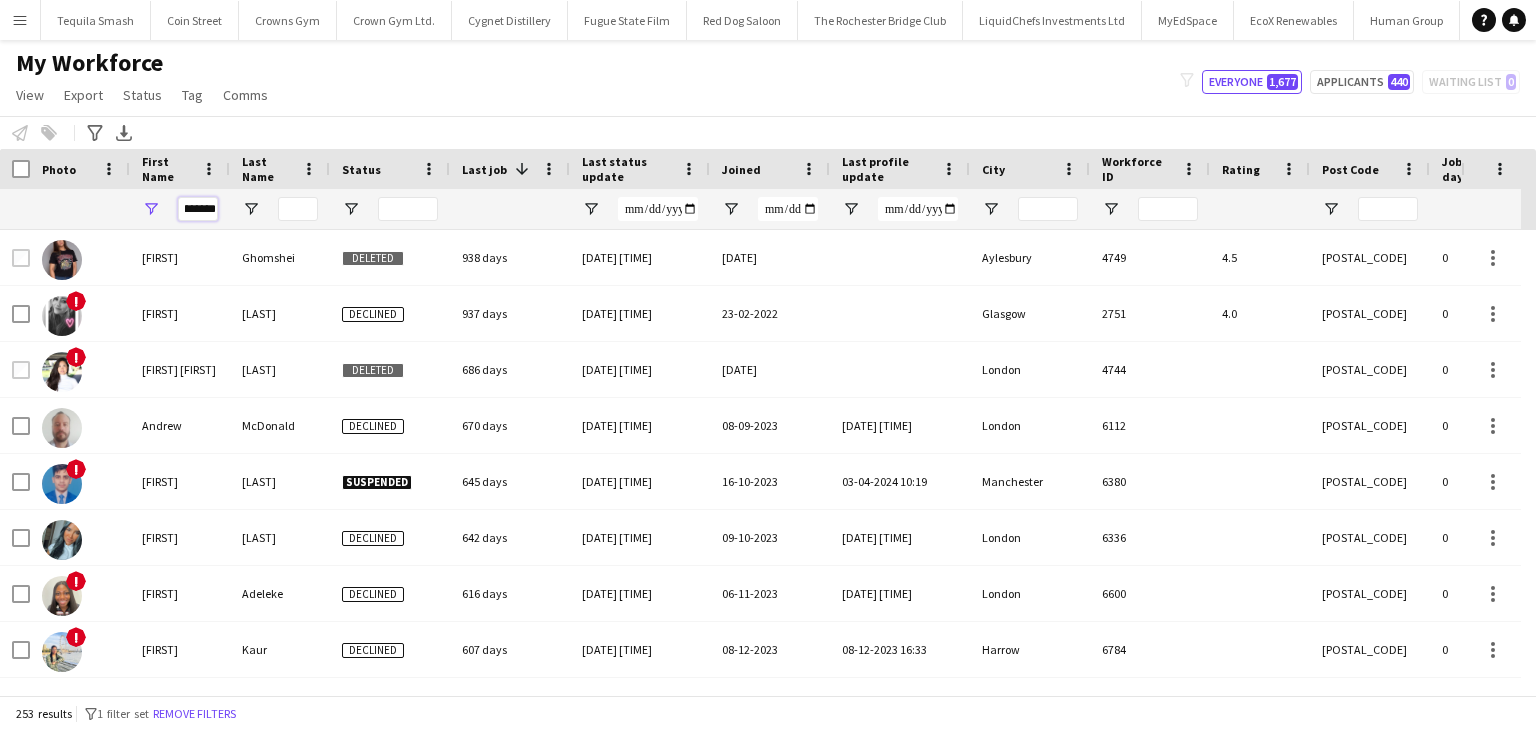 scroll, scrollTop: 0, scrollLeft: 18, axis: horizontal 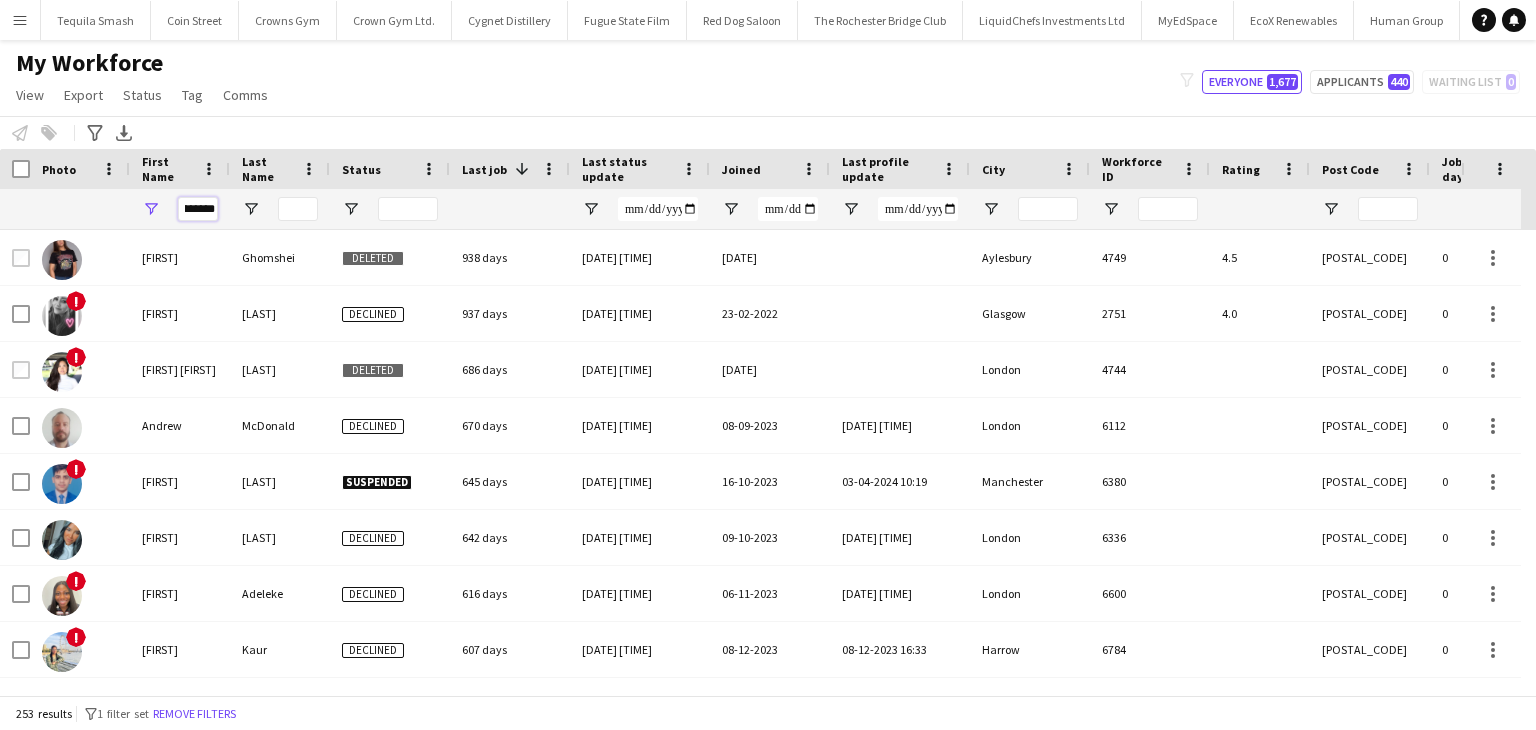 type on "*********" 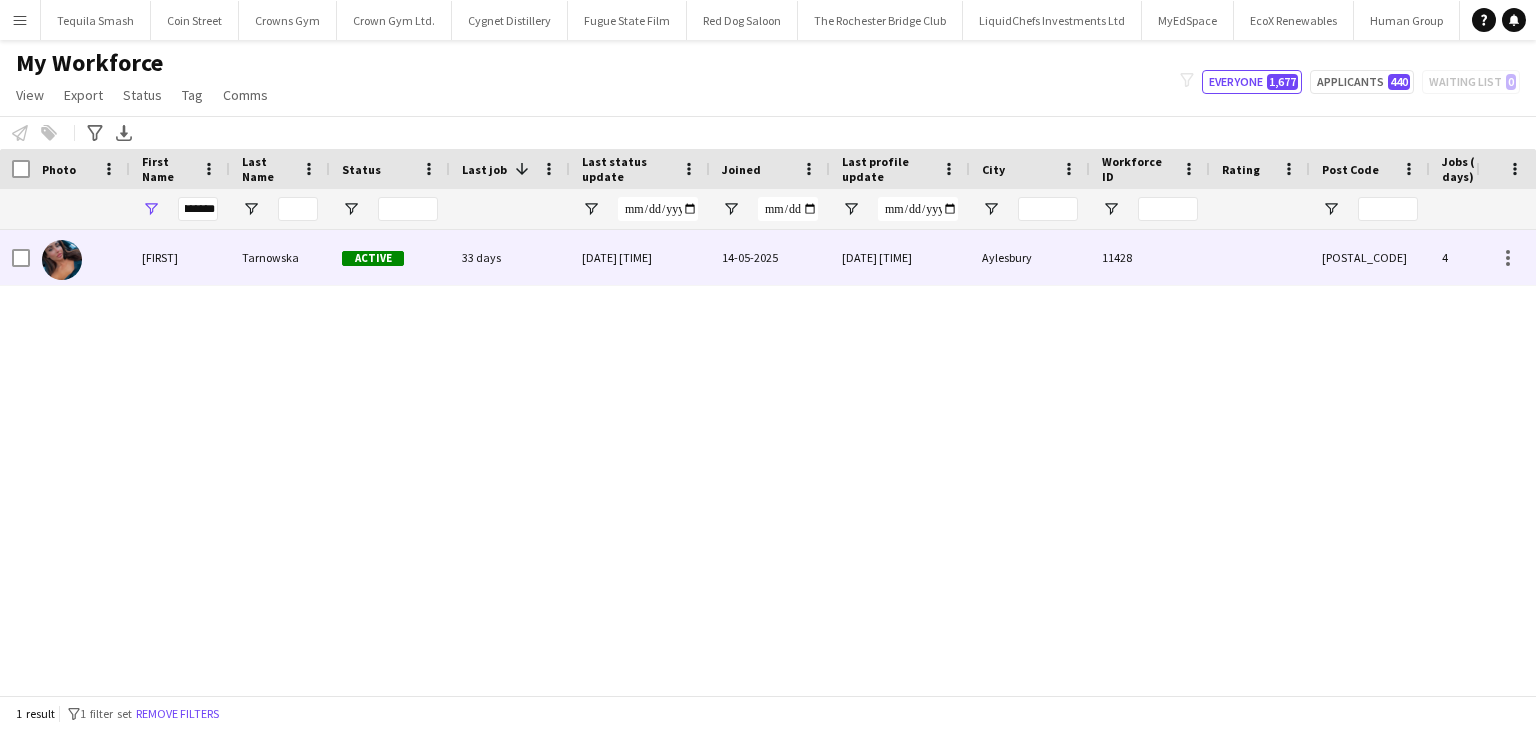 click on "Tarnowska" at bounding box center [280, 257] 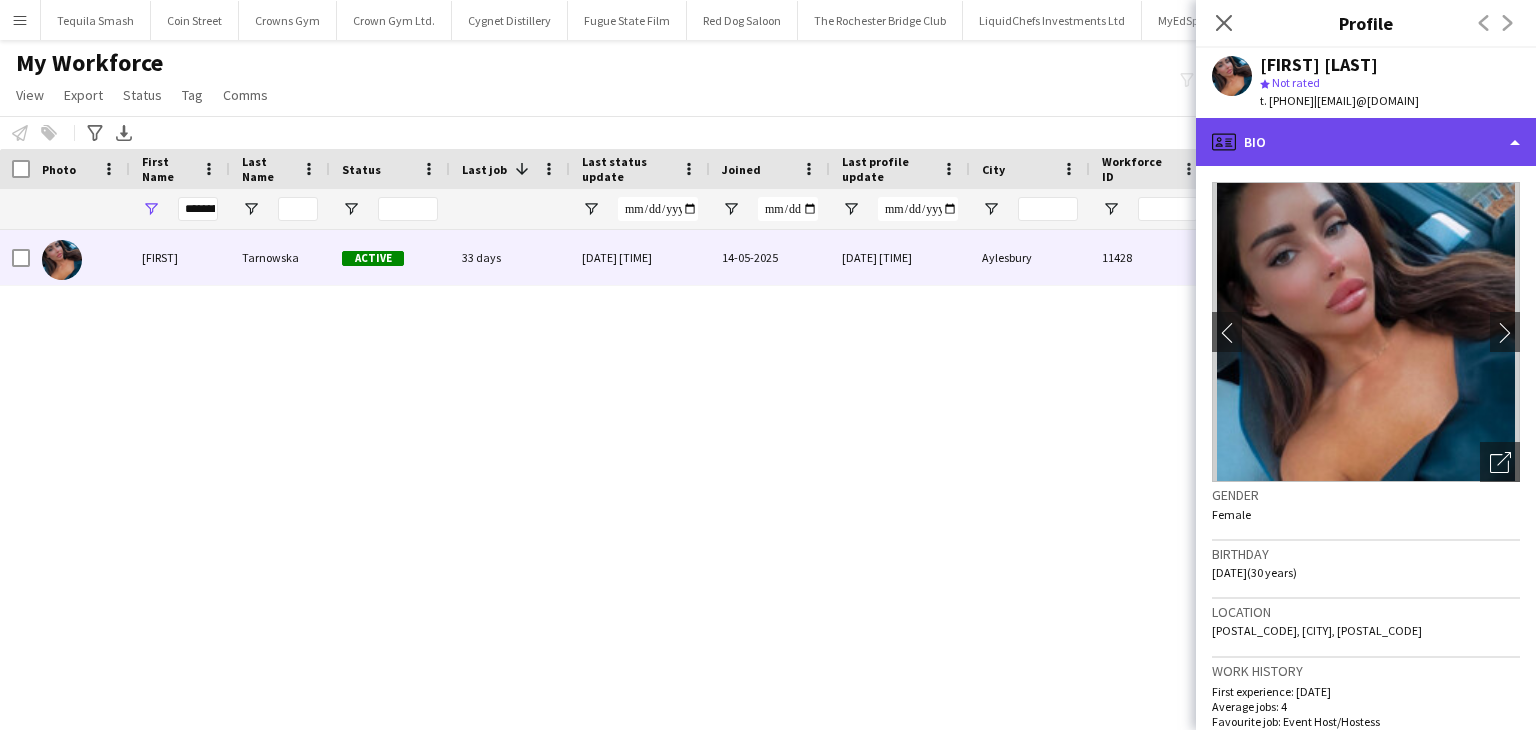 click on "profile
Bio" 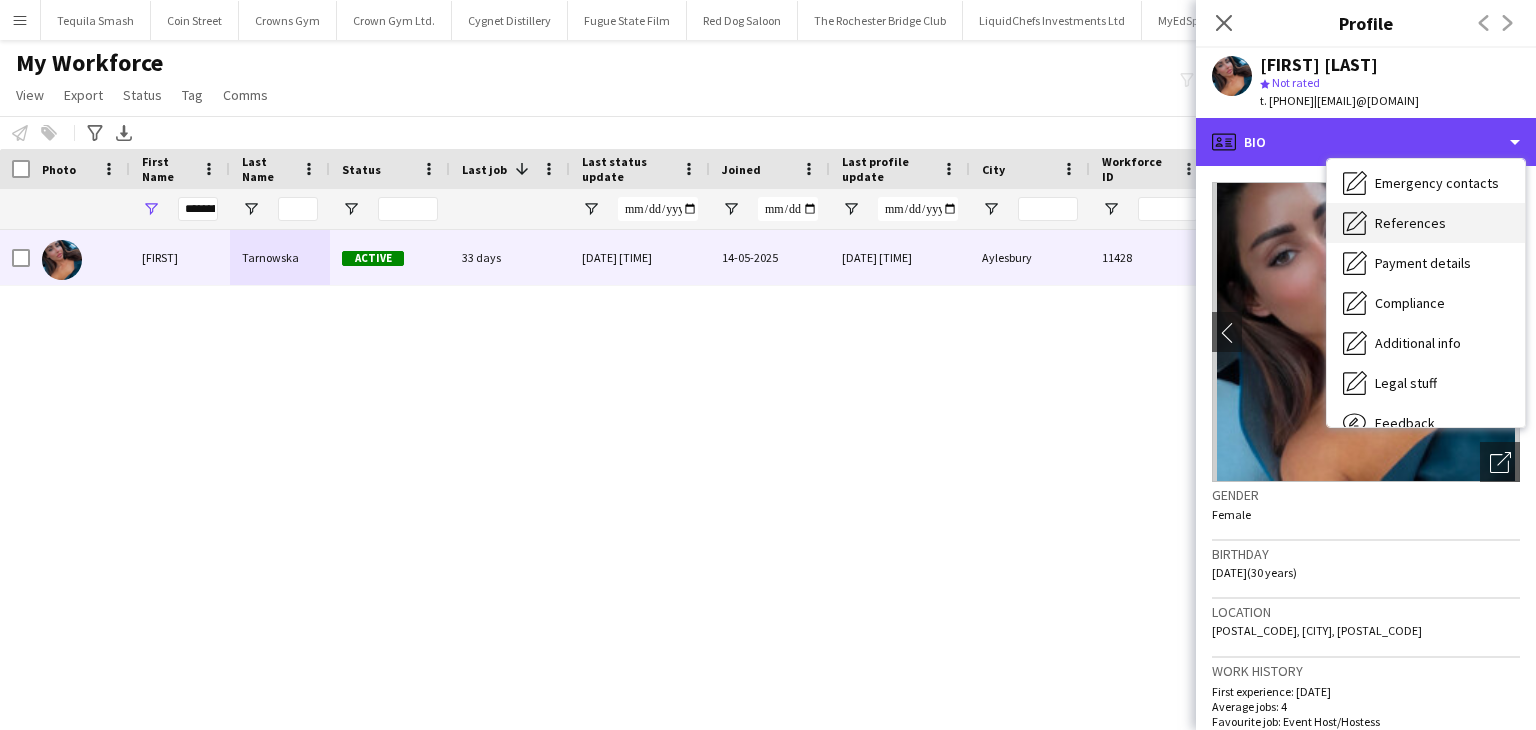scroll, scrollTop: 164, scrollLeft: 0, axis: vertical 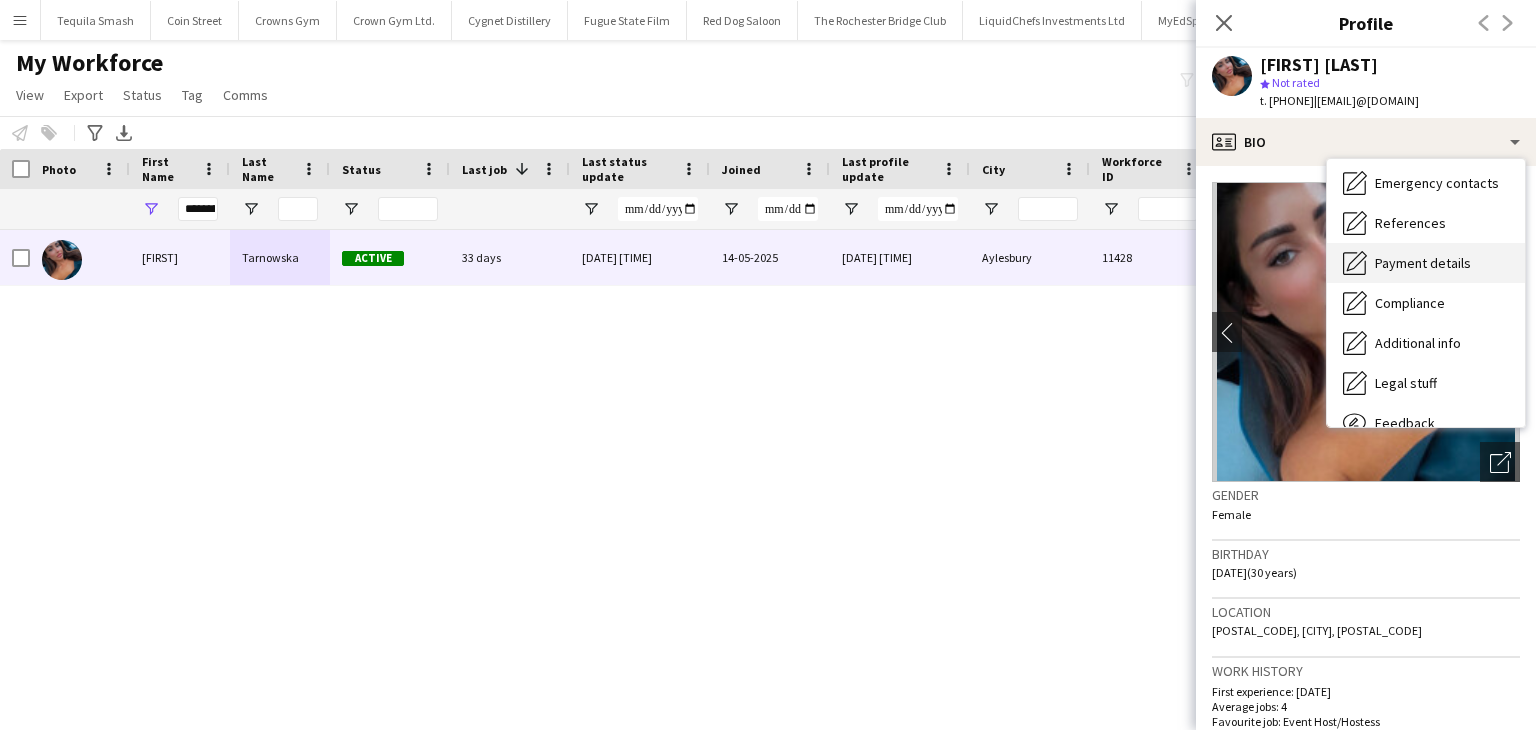 click on "Payment details" at bounding box center [1423, 263] 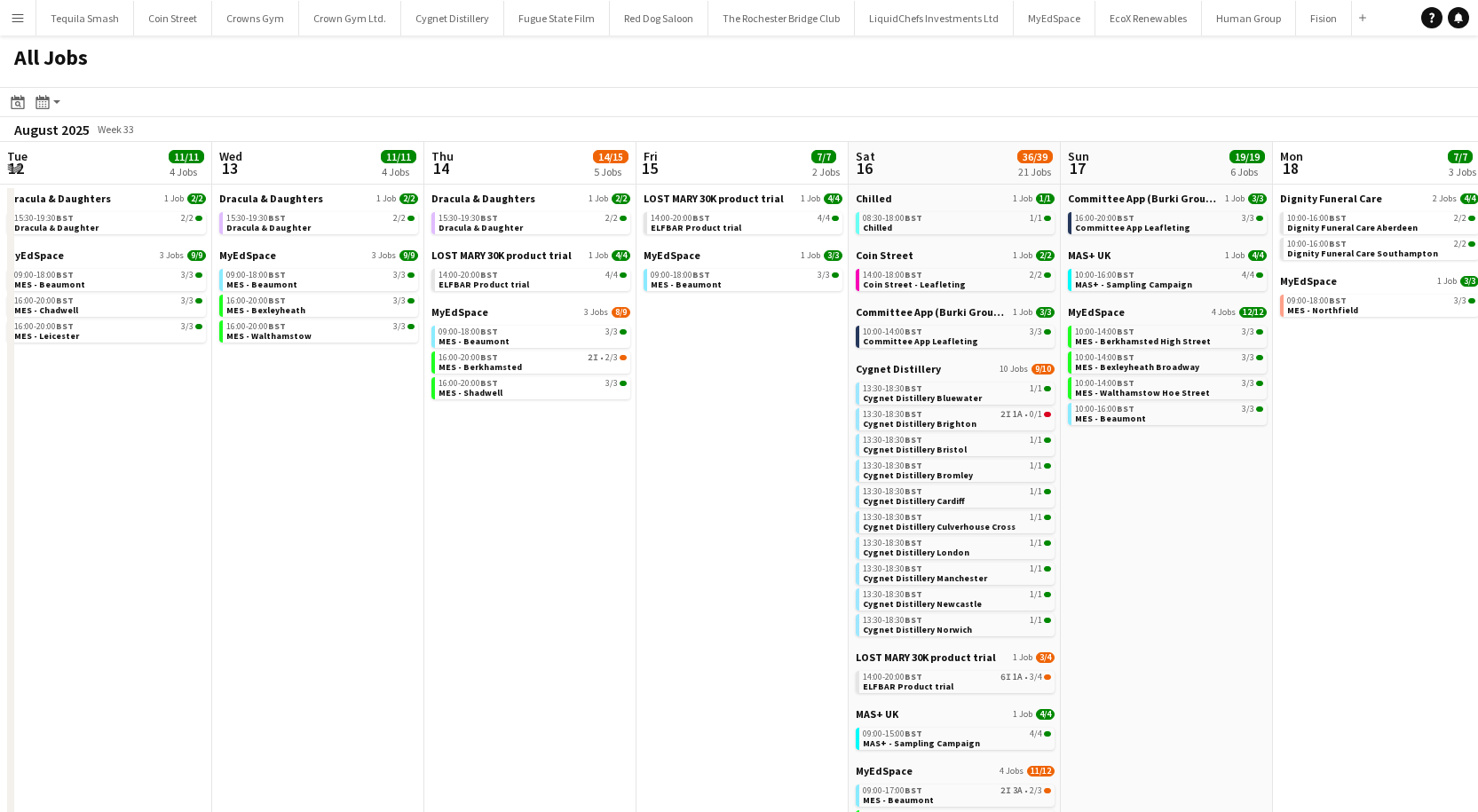 scroll, scrollTop: 0, scrollLeft: 0, axis: both 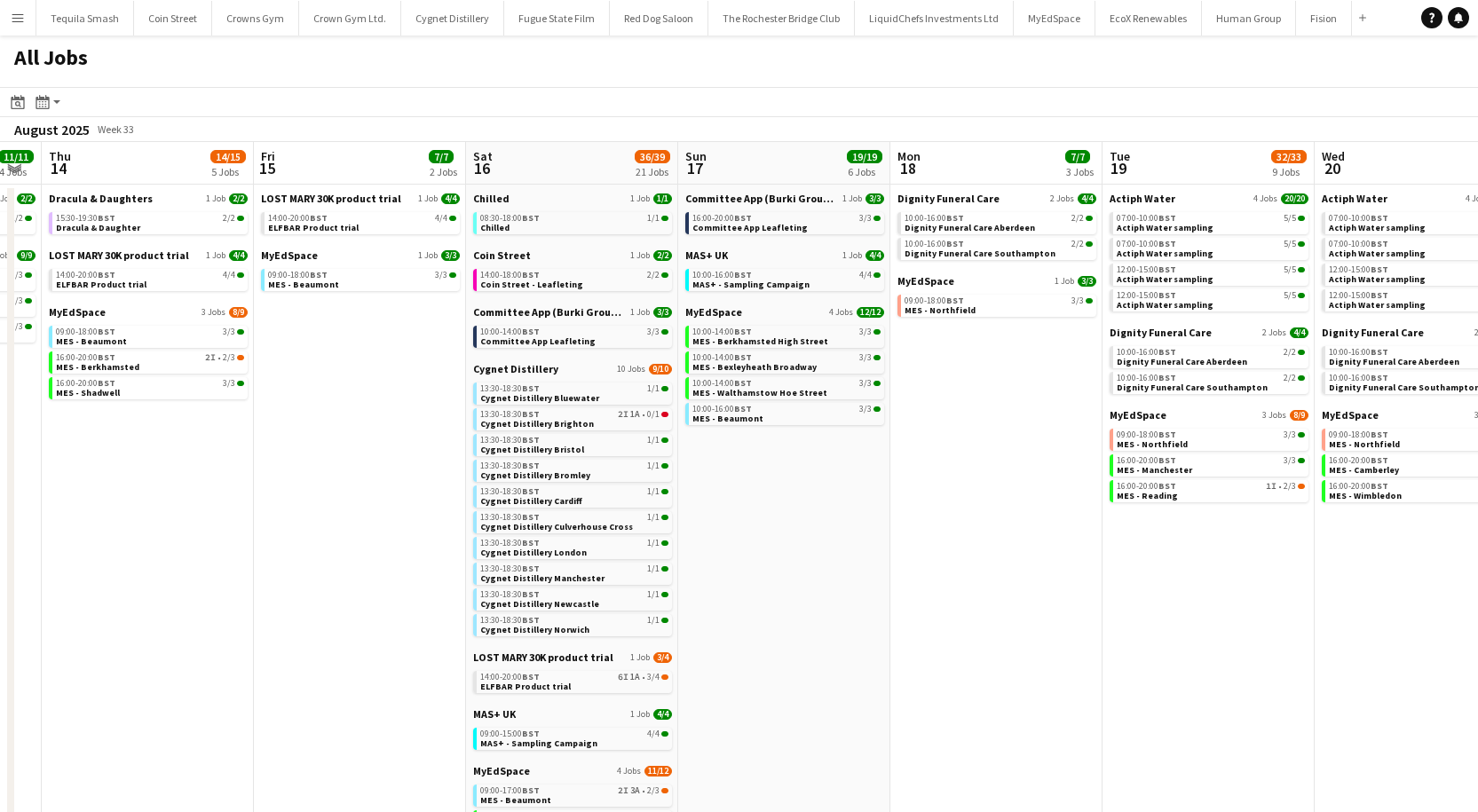 click on "Menu" at bounding box center [18, 18] 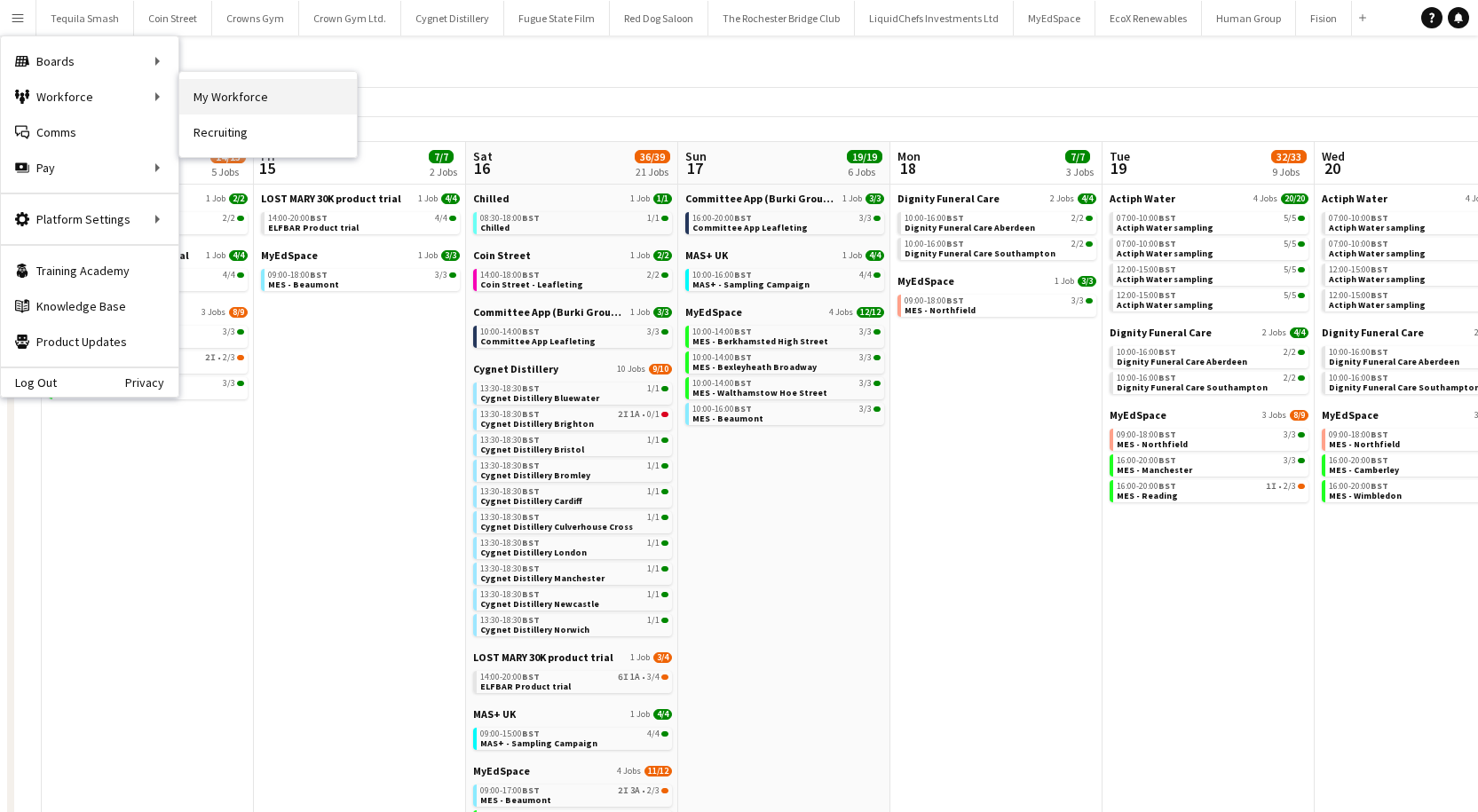 click on "My Workforce" at bounding box center (268, 97) 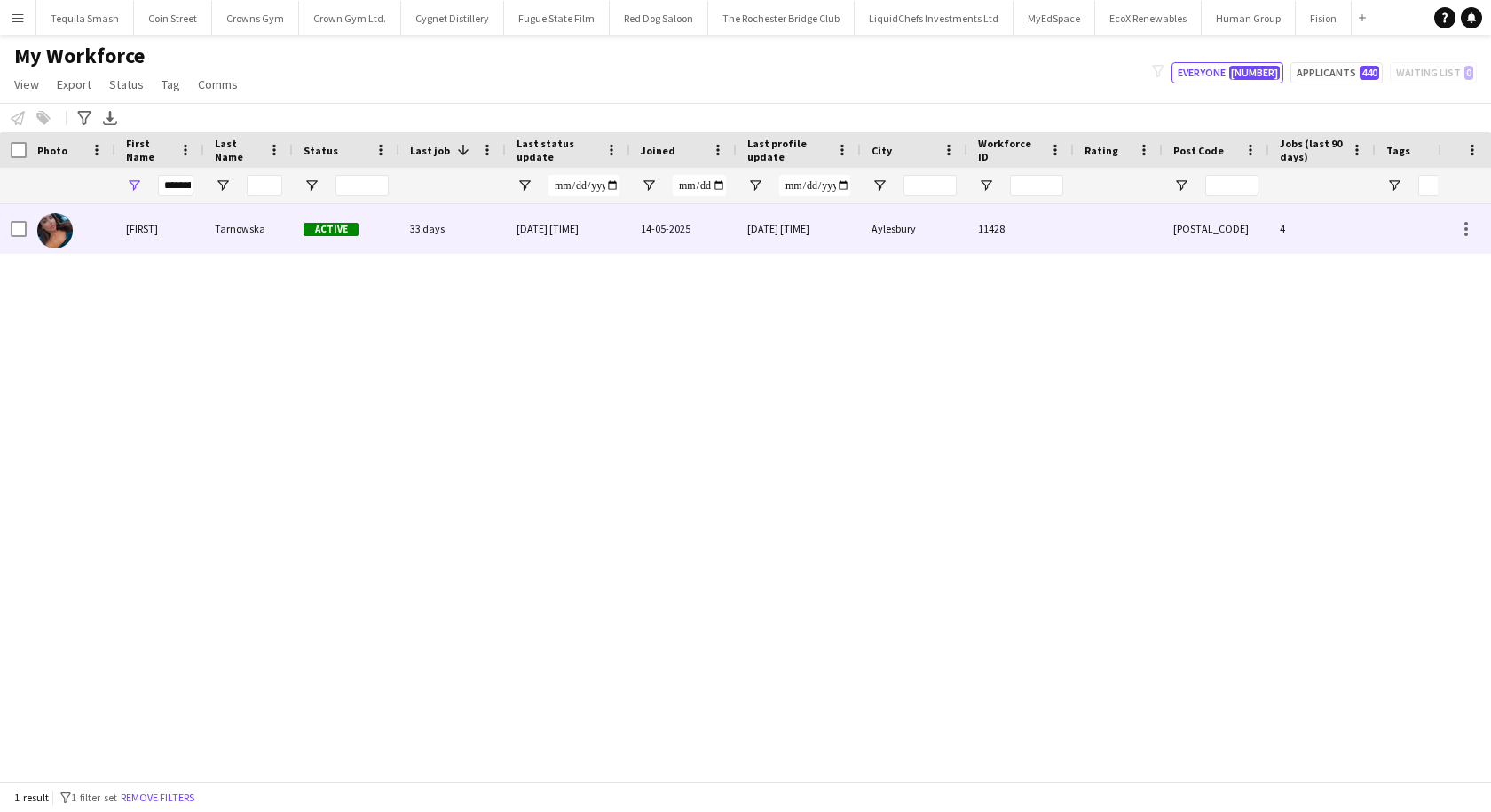 click on "[FIRST]" at bounding box center (160, 228) 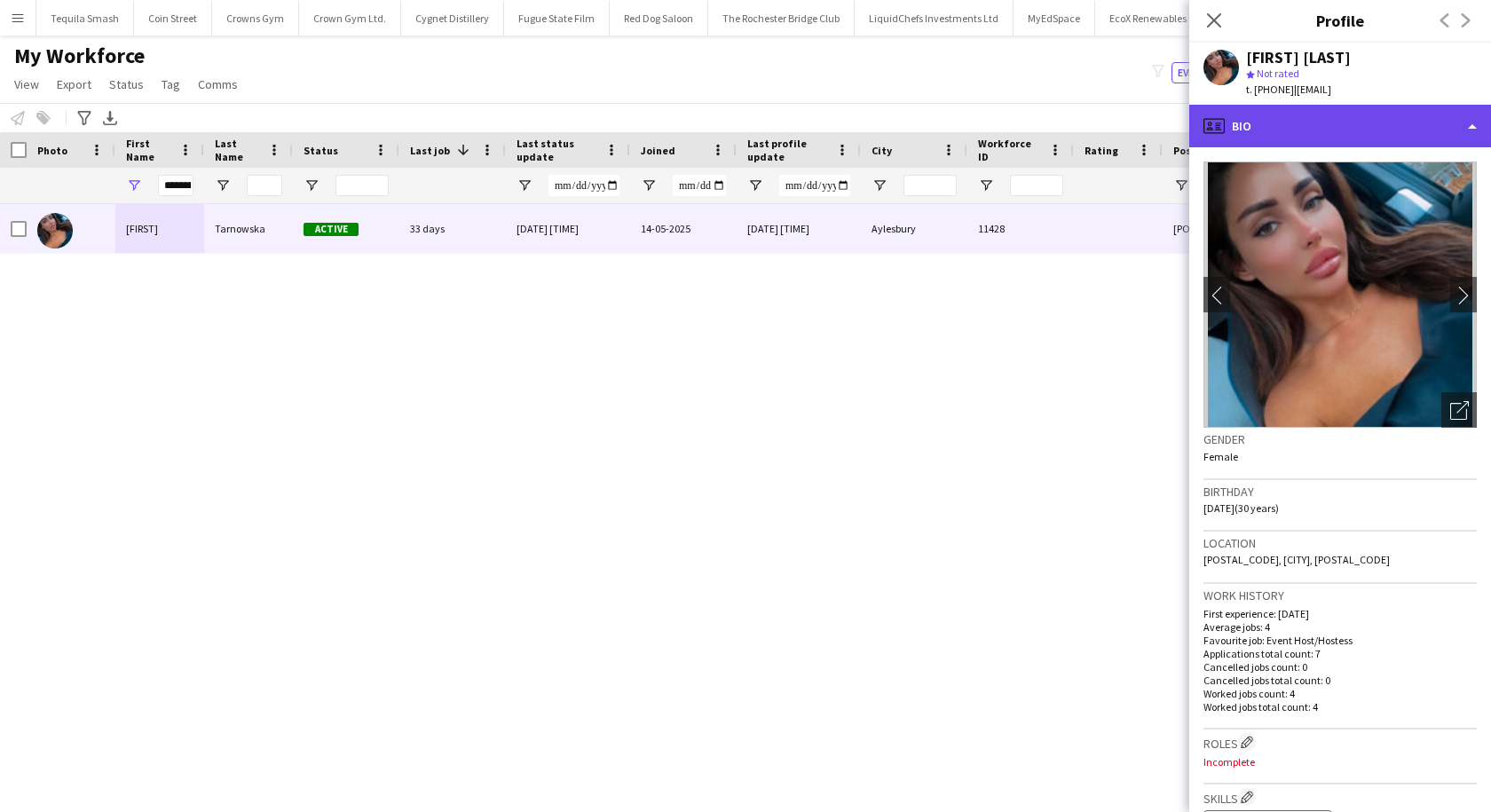 click on "profile
Bio" 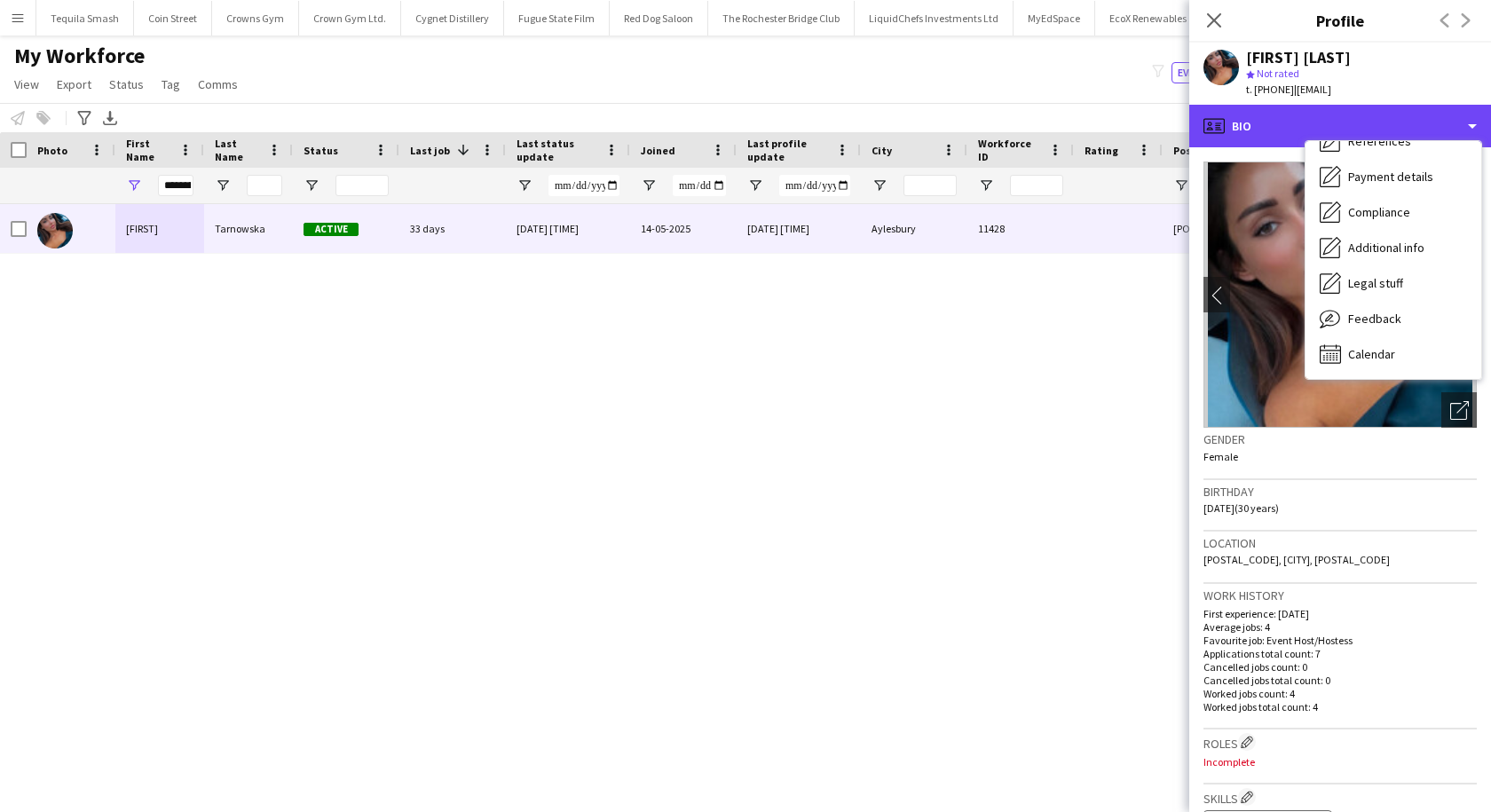 scroll, scrollTop: 201, scrollLeft: 0, axis: vertical 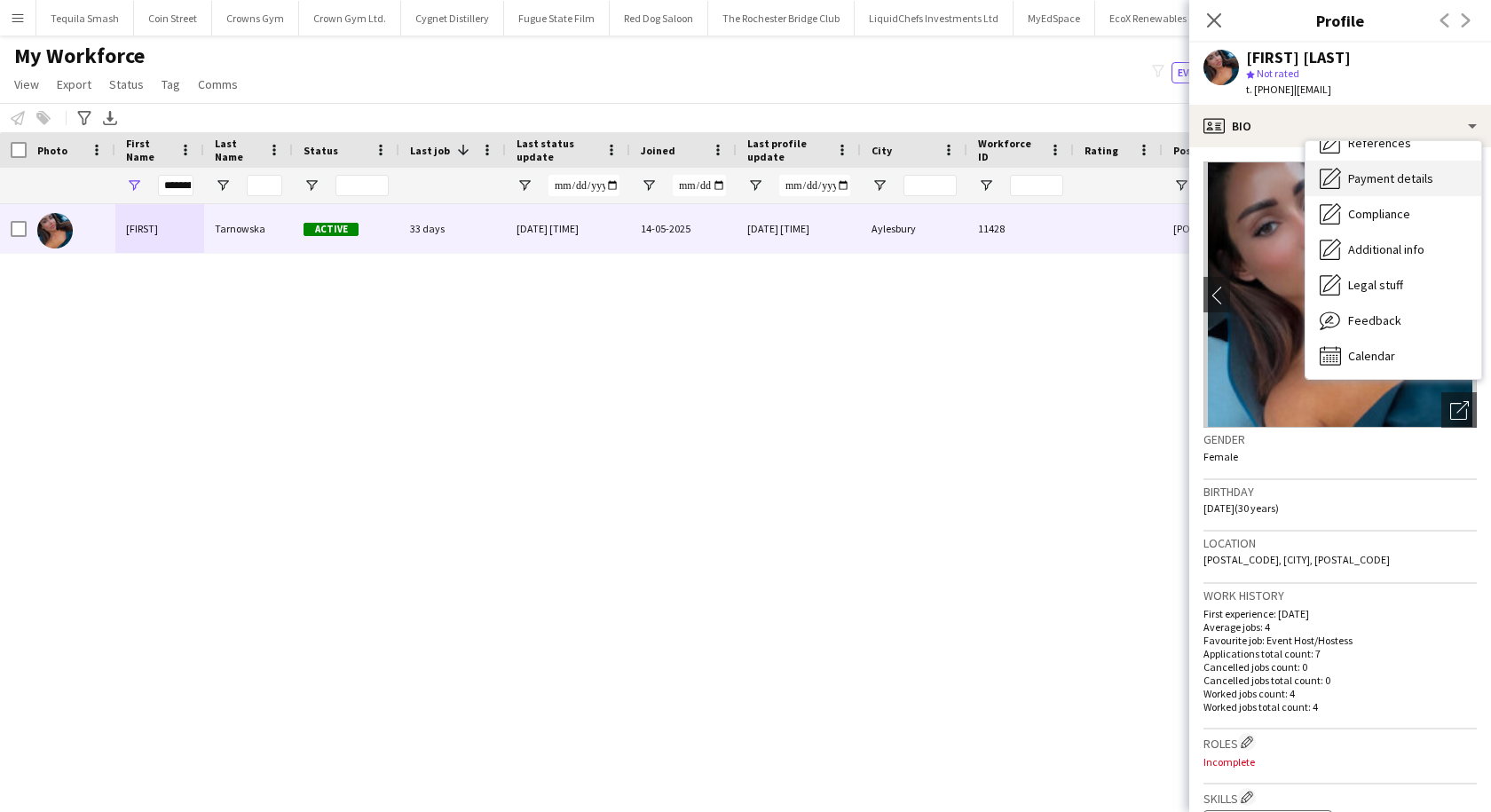 click on "Payment details" at bounding box center (1391, 178) 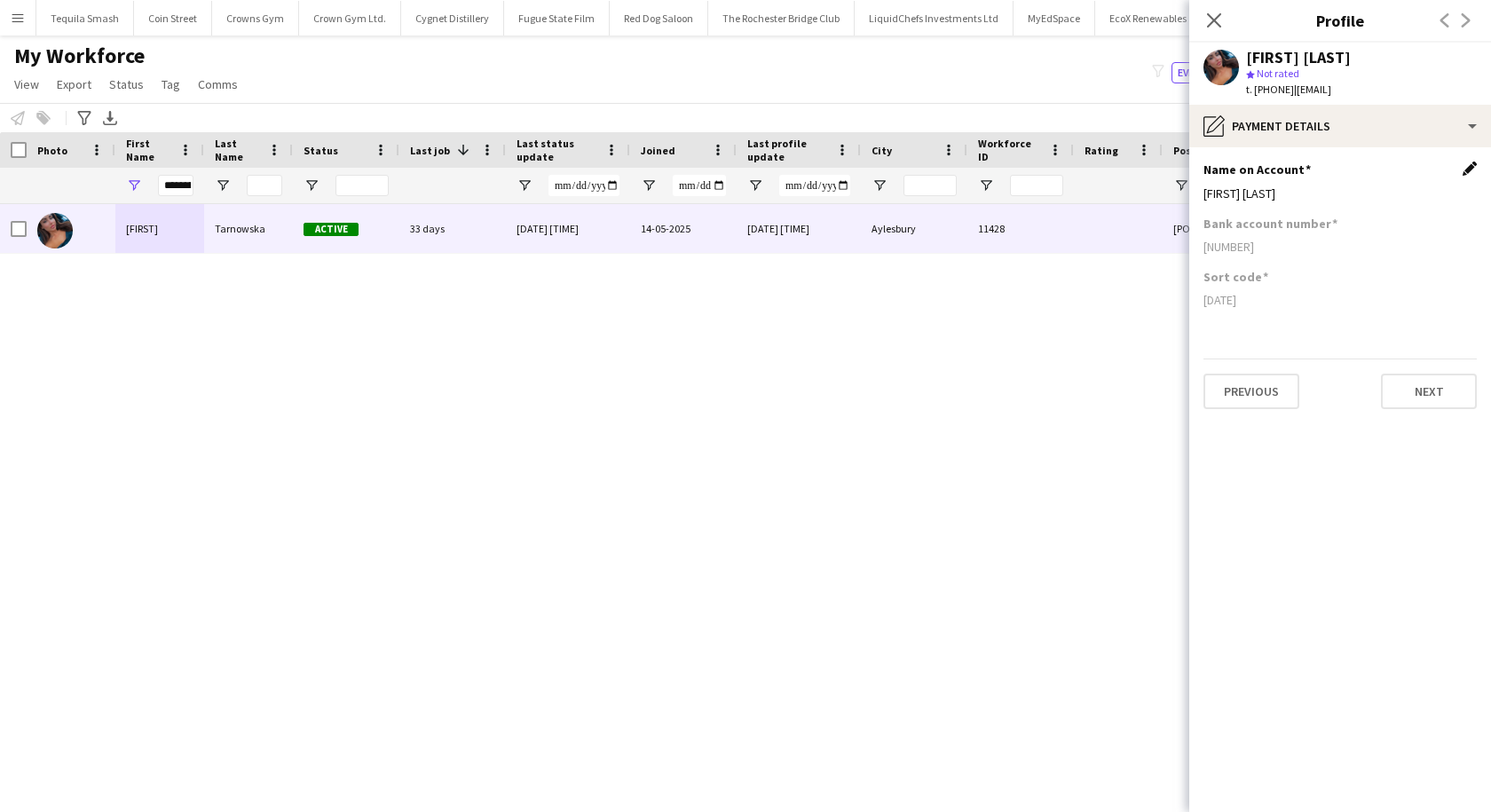 click on "Edit this field" 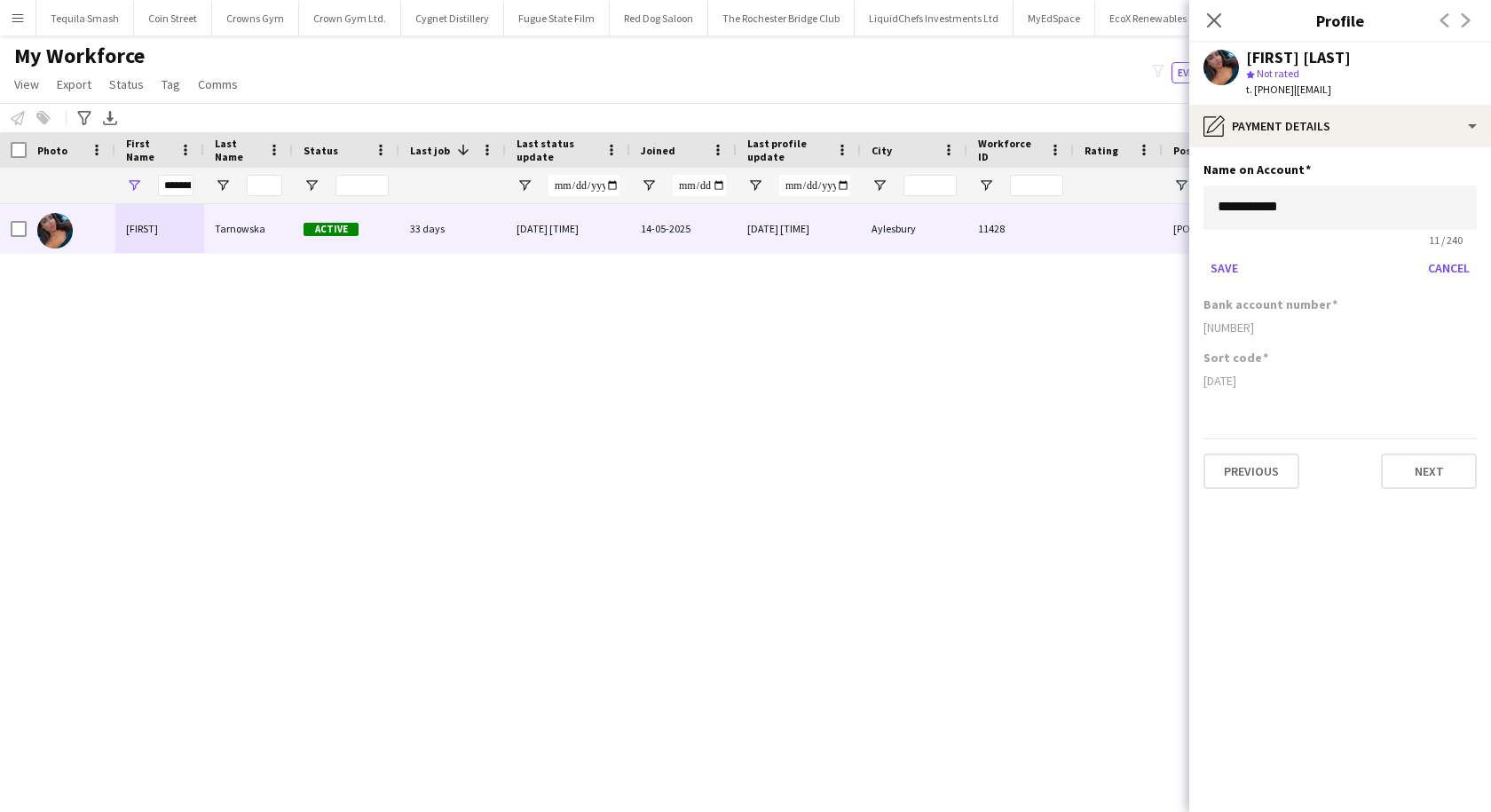click on "[CREDIT_CARD_NUMBER]" 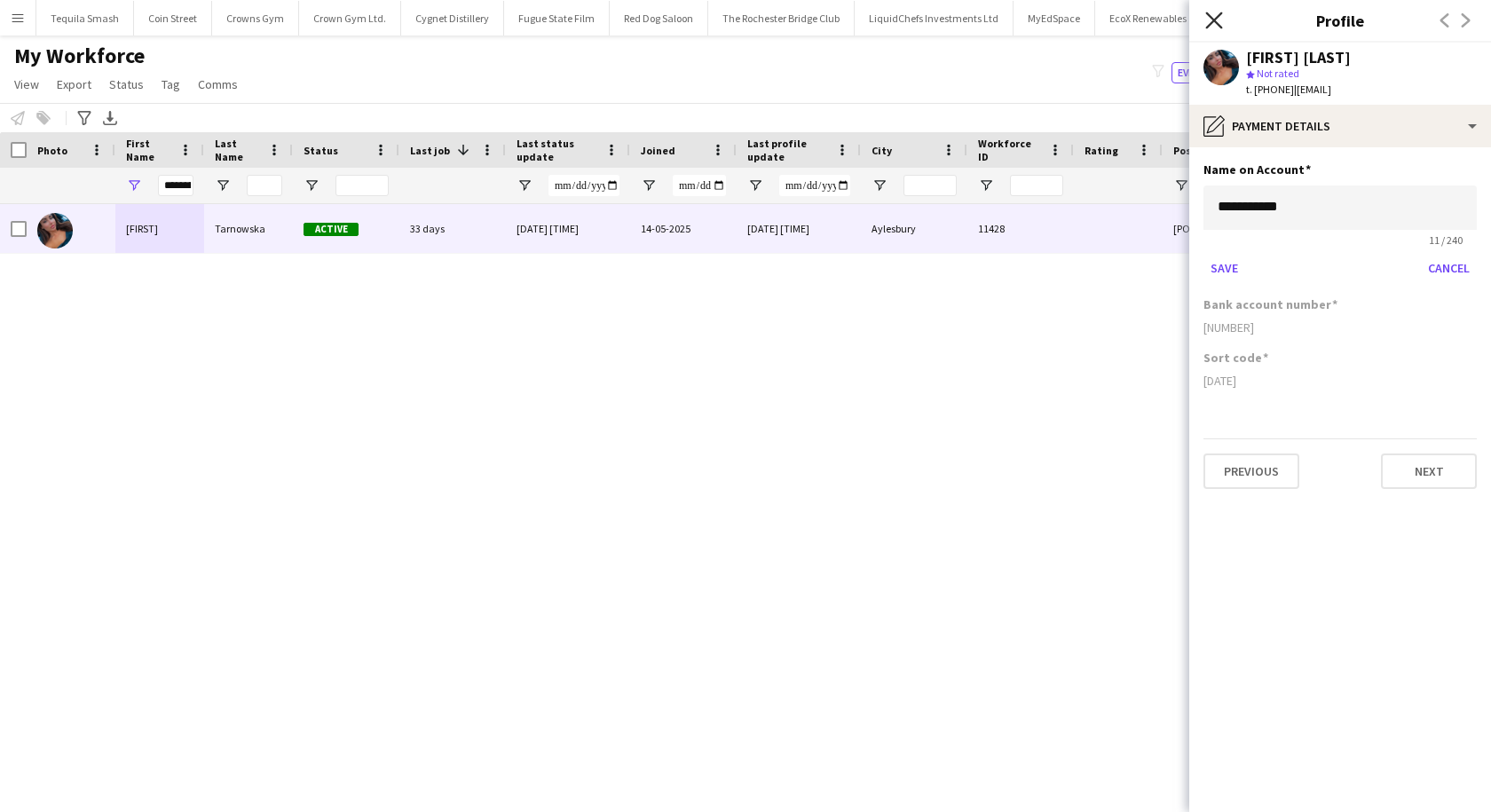 click on "Close pop-in" 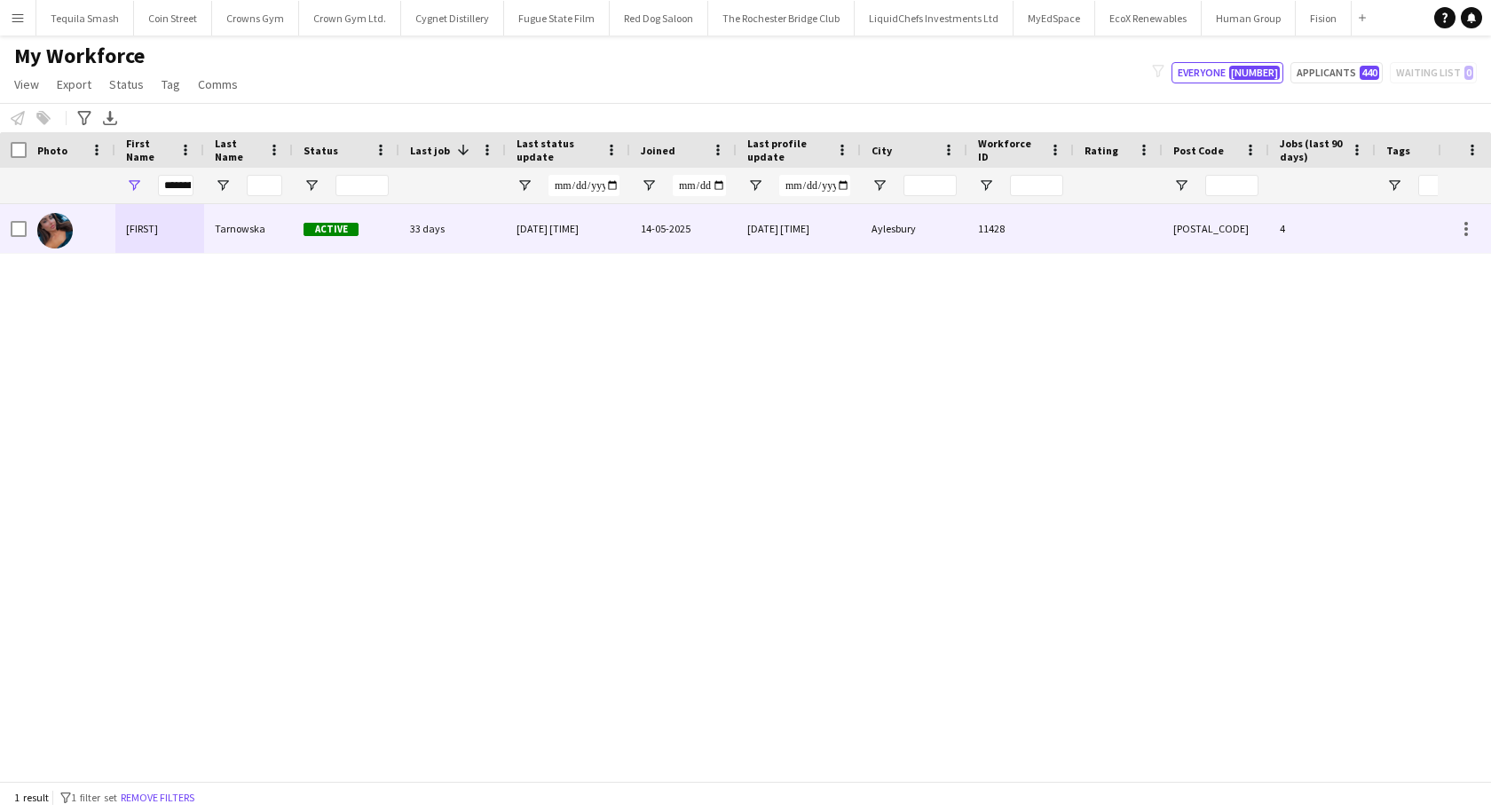 click on "[FIRST]" at bounding box center [160, 228] 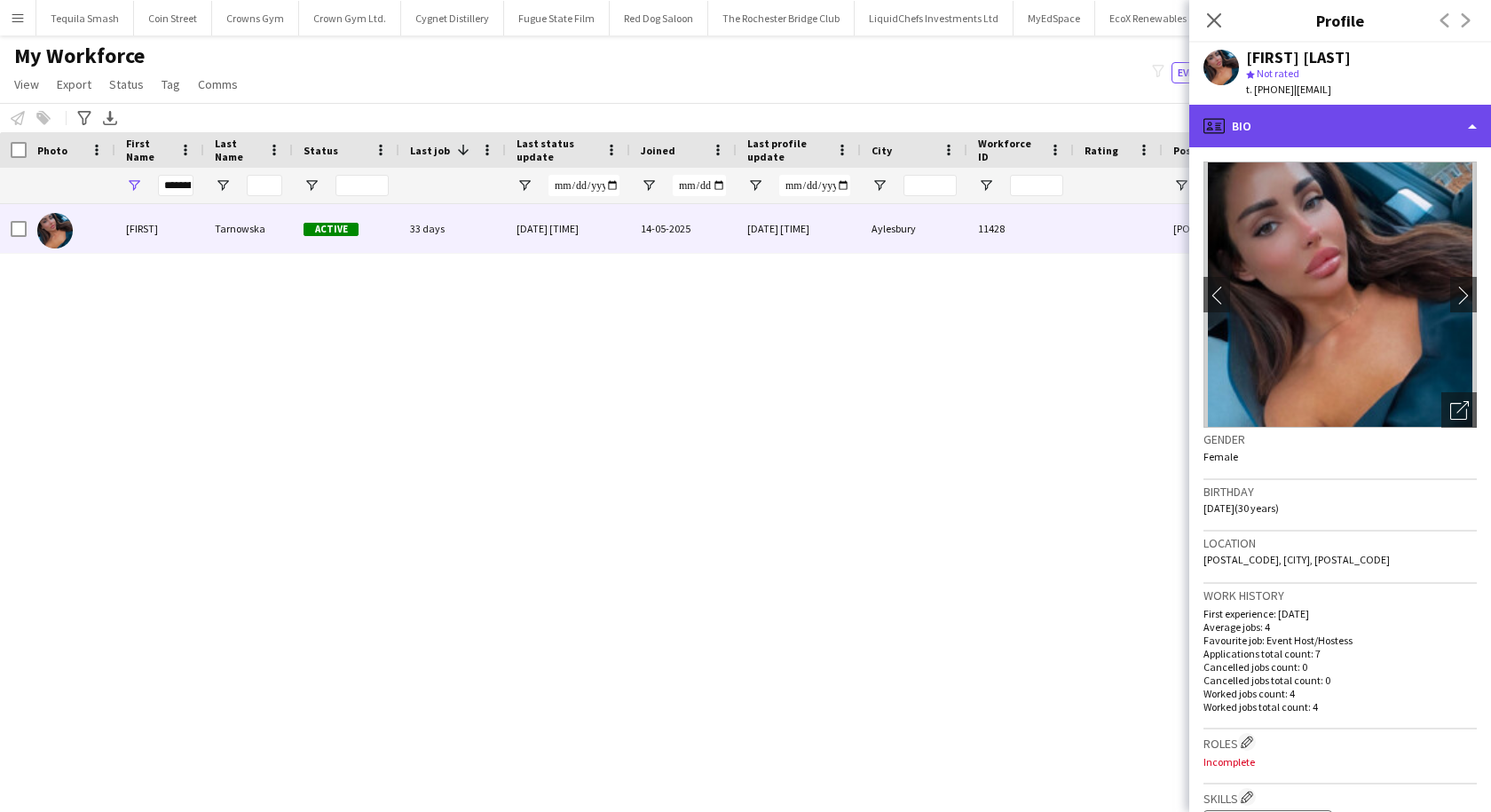click on "profile
Bio" 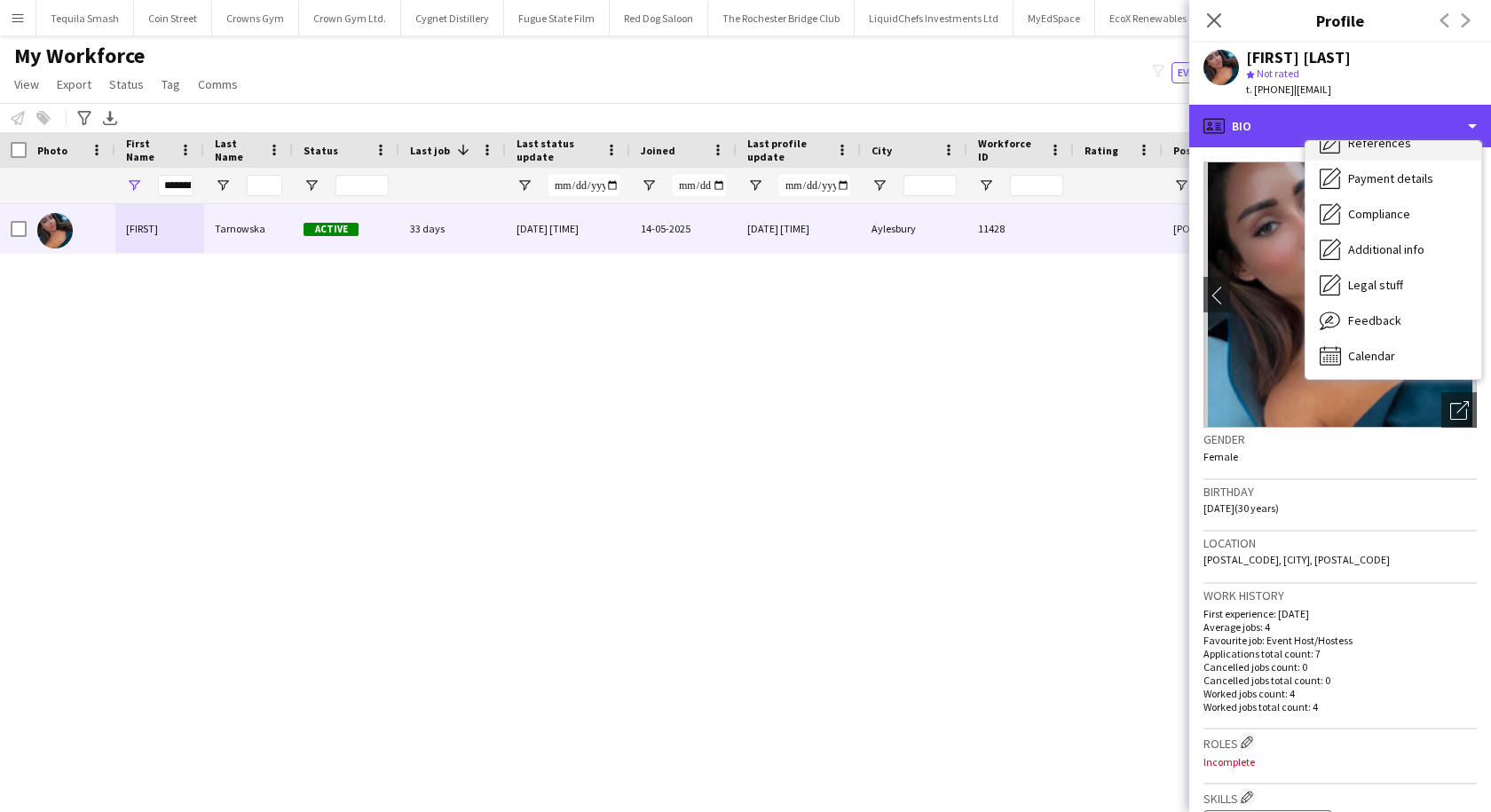 scroll, scrollTop: 201, scrollLeft: 0, axis: vertical 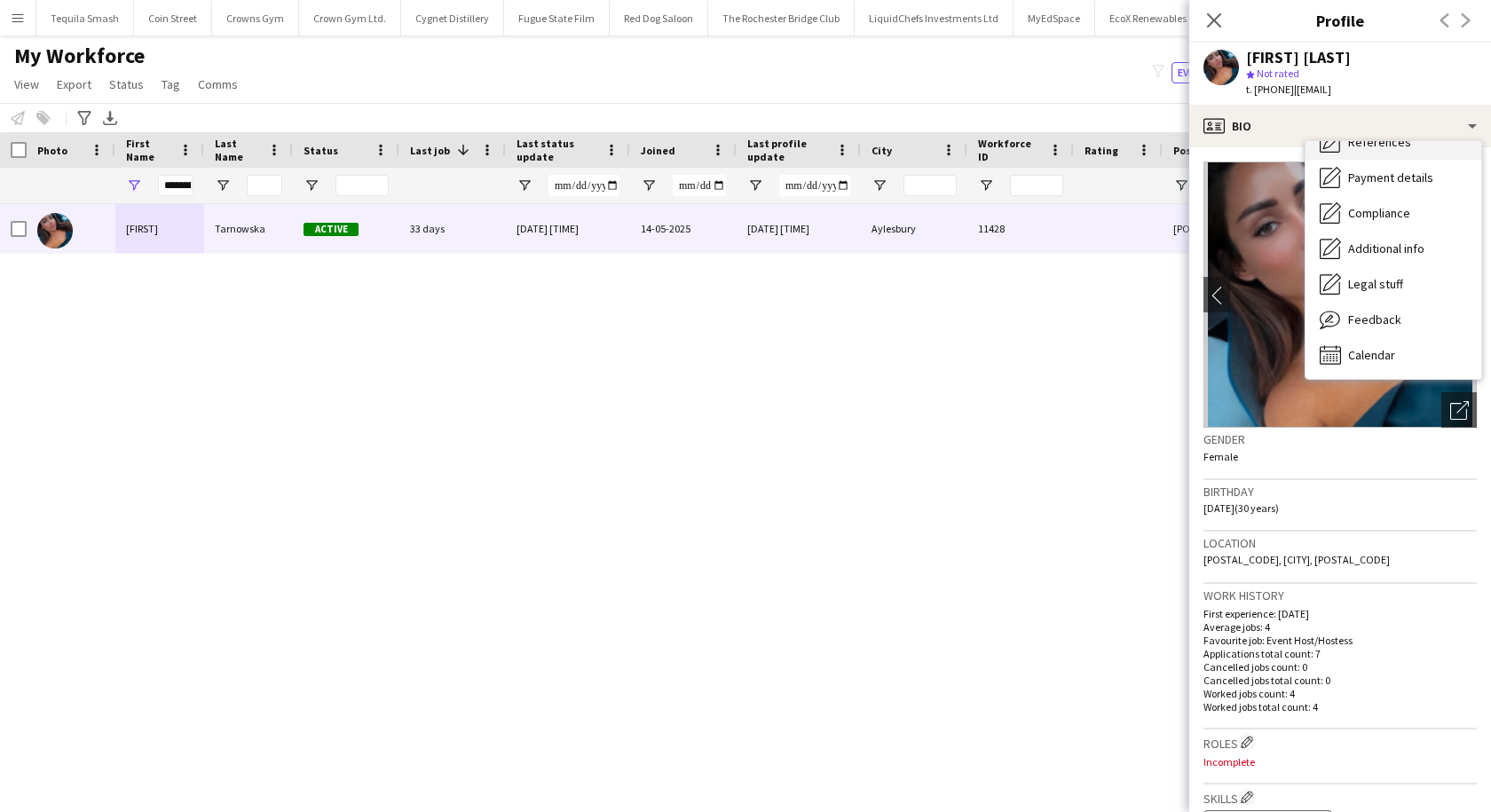 click on "Calendar" at bounding box center (1371, 355) 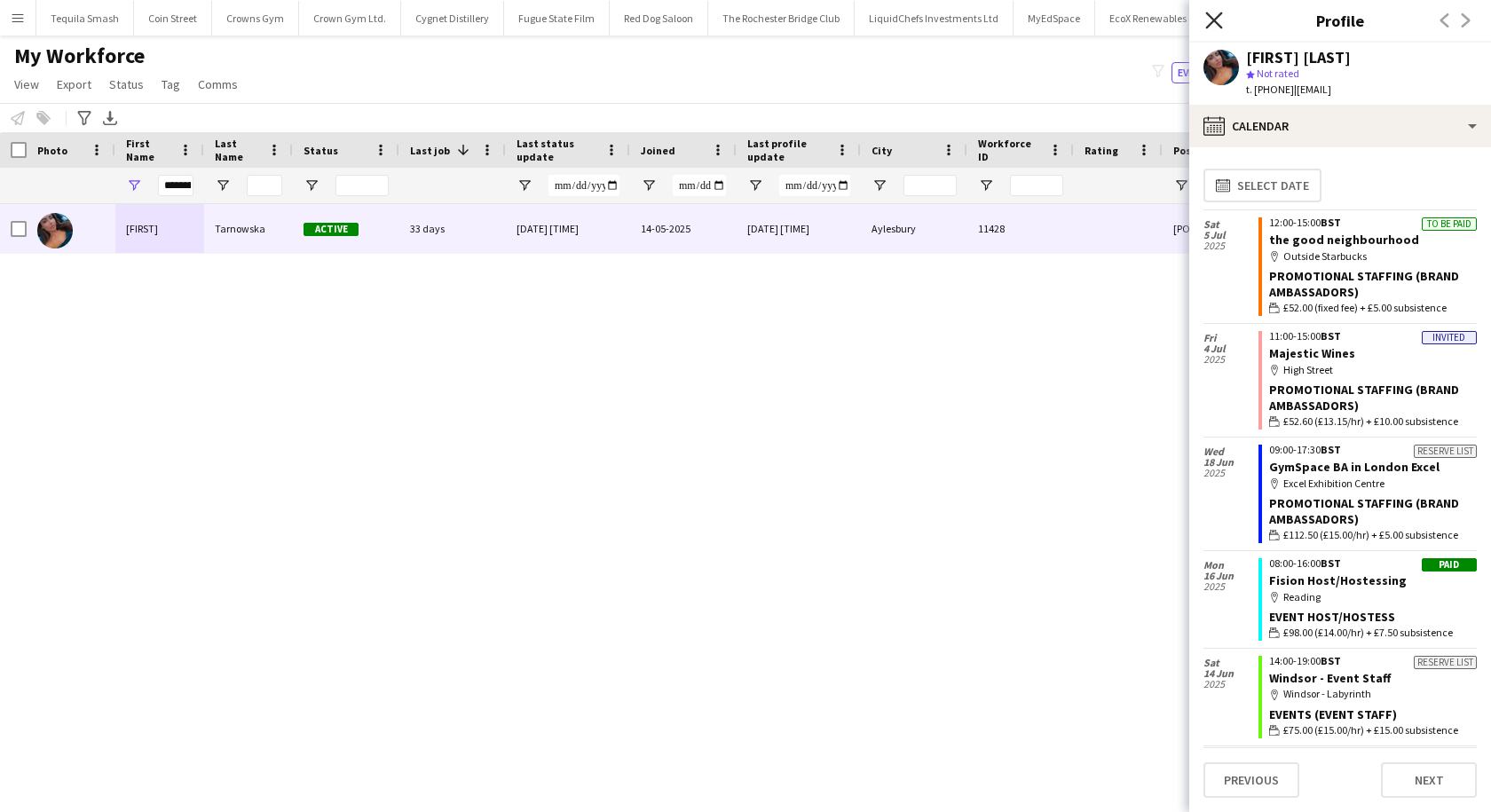 click on "Close pop-in" 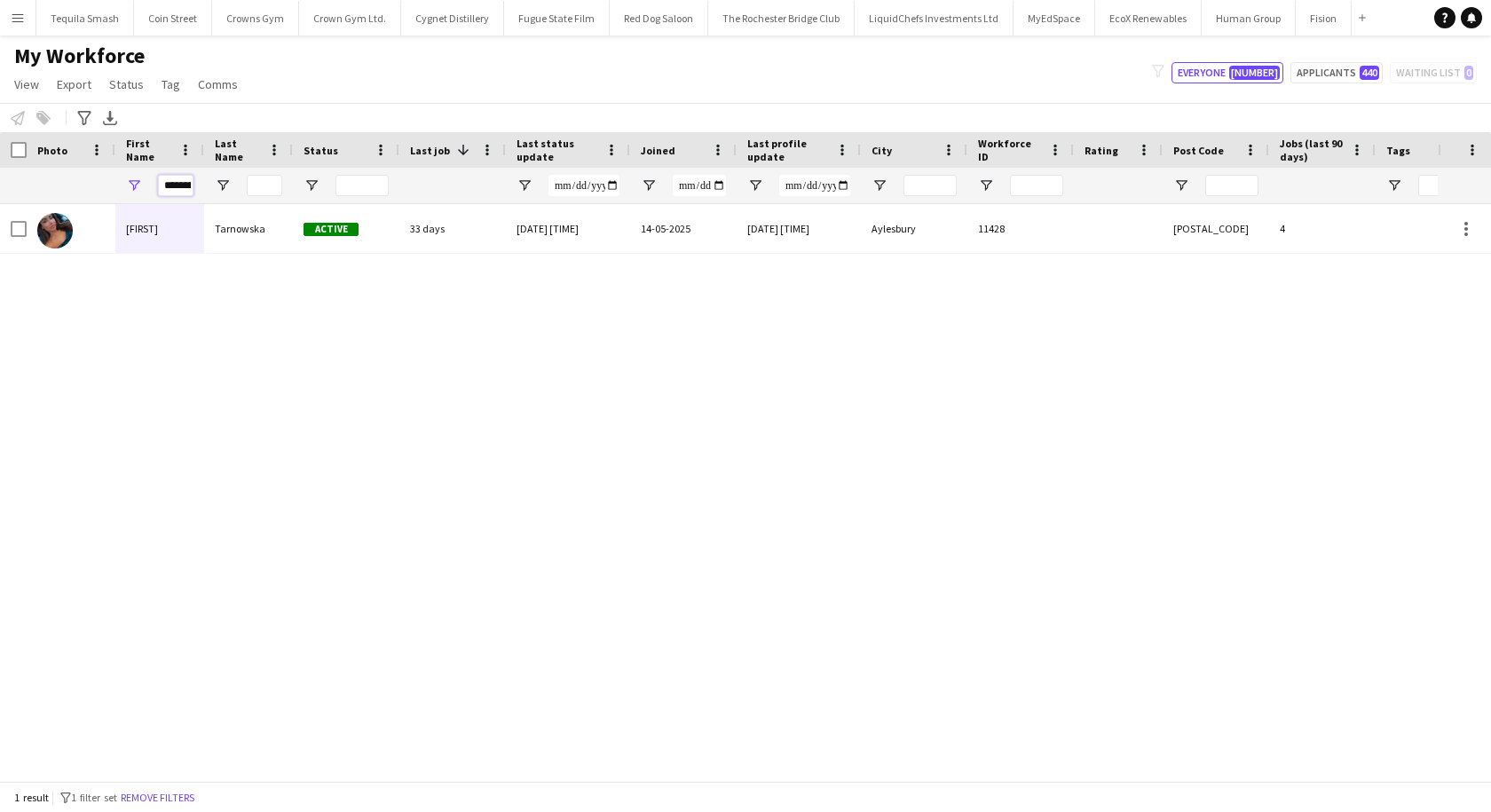 drag, startPoint x: 163, startPoint y: 187, endPoint x: 237, endPoint y: 185, distance: 74.02702 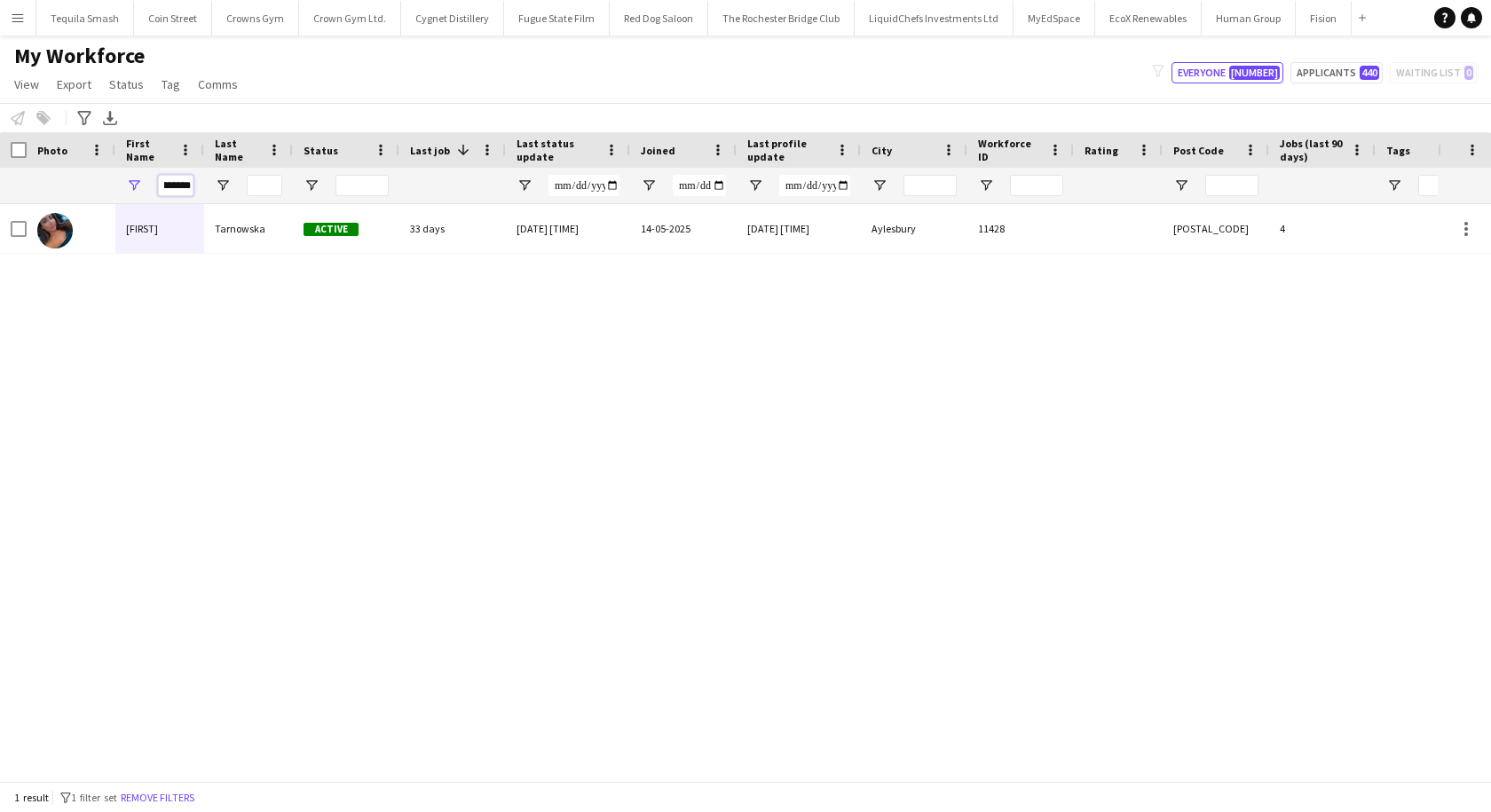 drag, startPoint x: 165, startPoint y: 184, endPoint x: 312, endPoint y: 194, distance: 147.33974 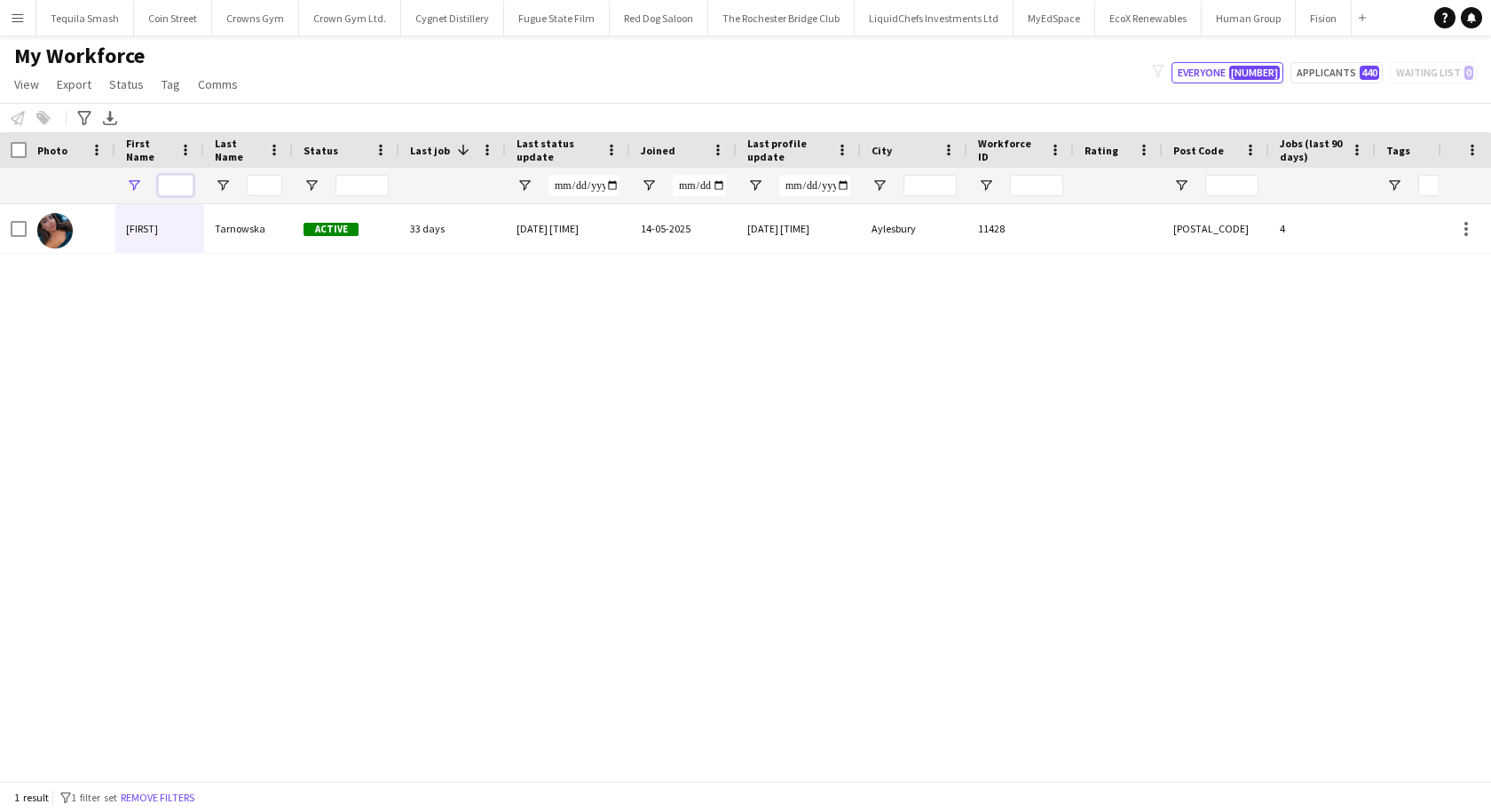scroll, scrollTop: 0, scrollLeft: 0, axis: both 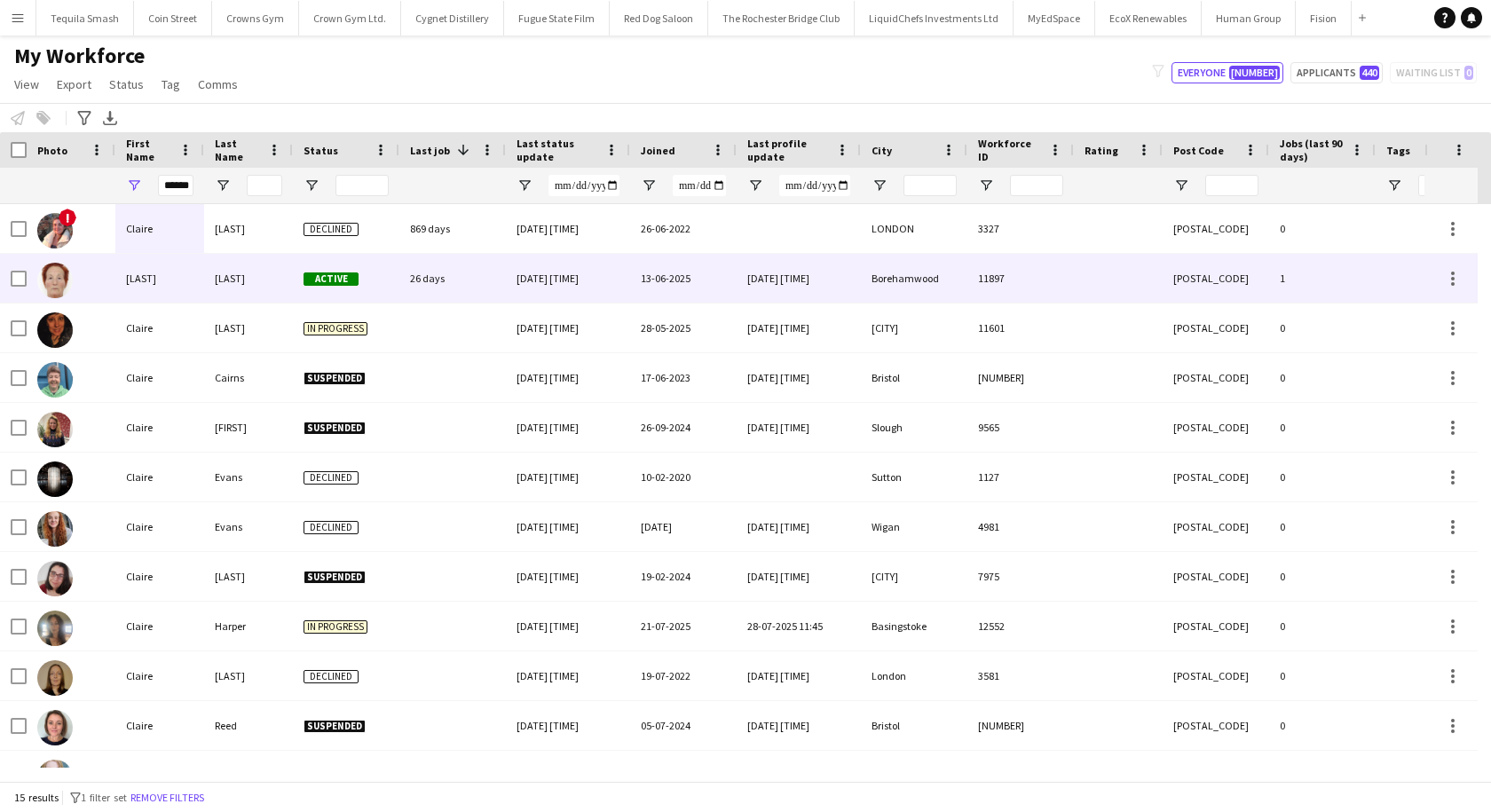 click on "WALLACE" at bounding box center (248, 278) 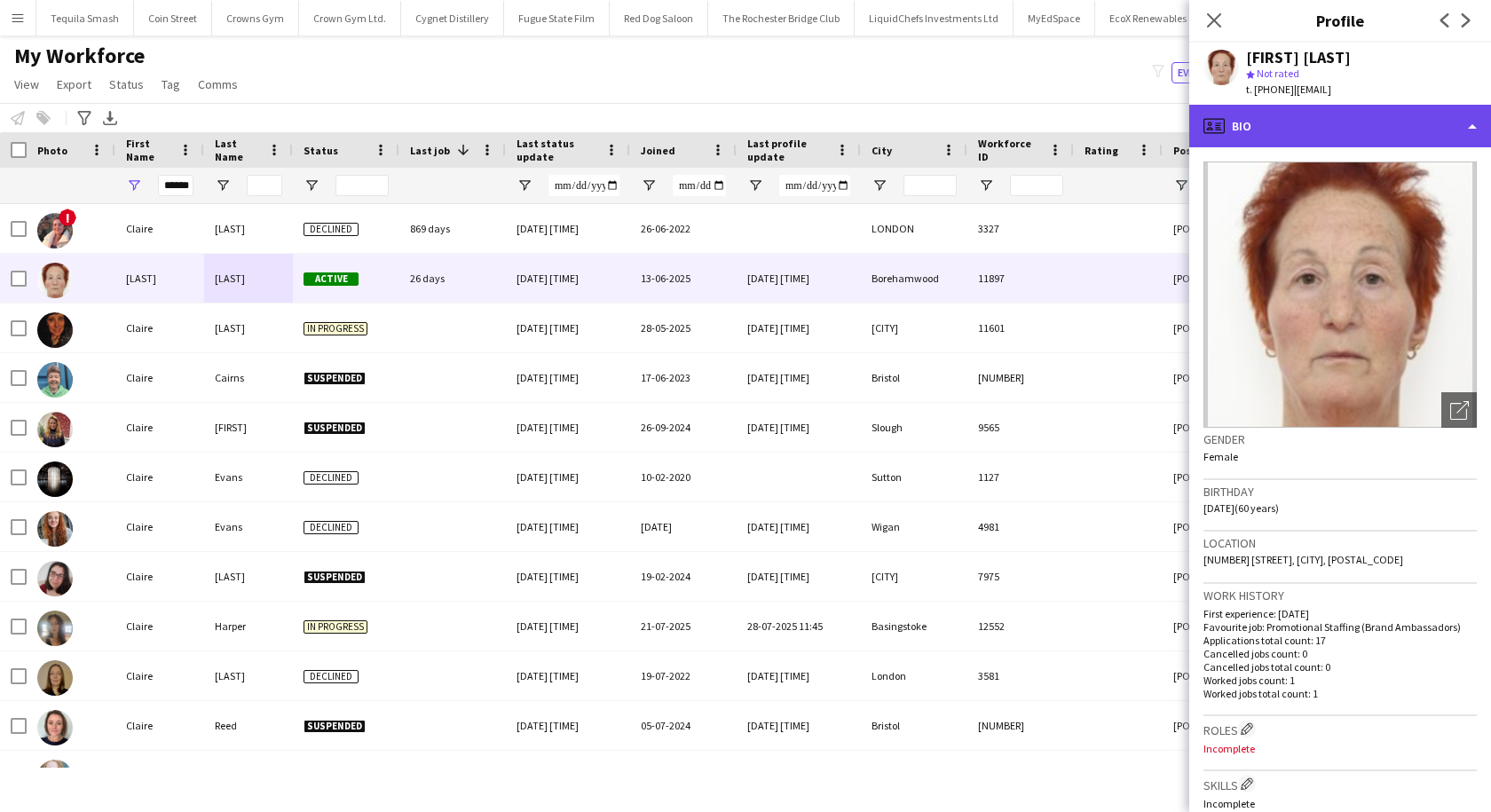 drag, startPoint x: 1321, startPoint y: 130, endPoint x: 1378, endPoint y: 124, distance: 57.31492 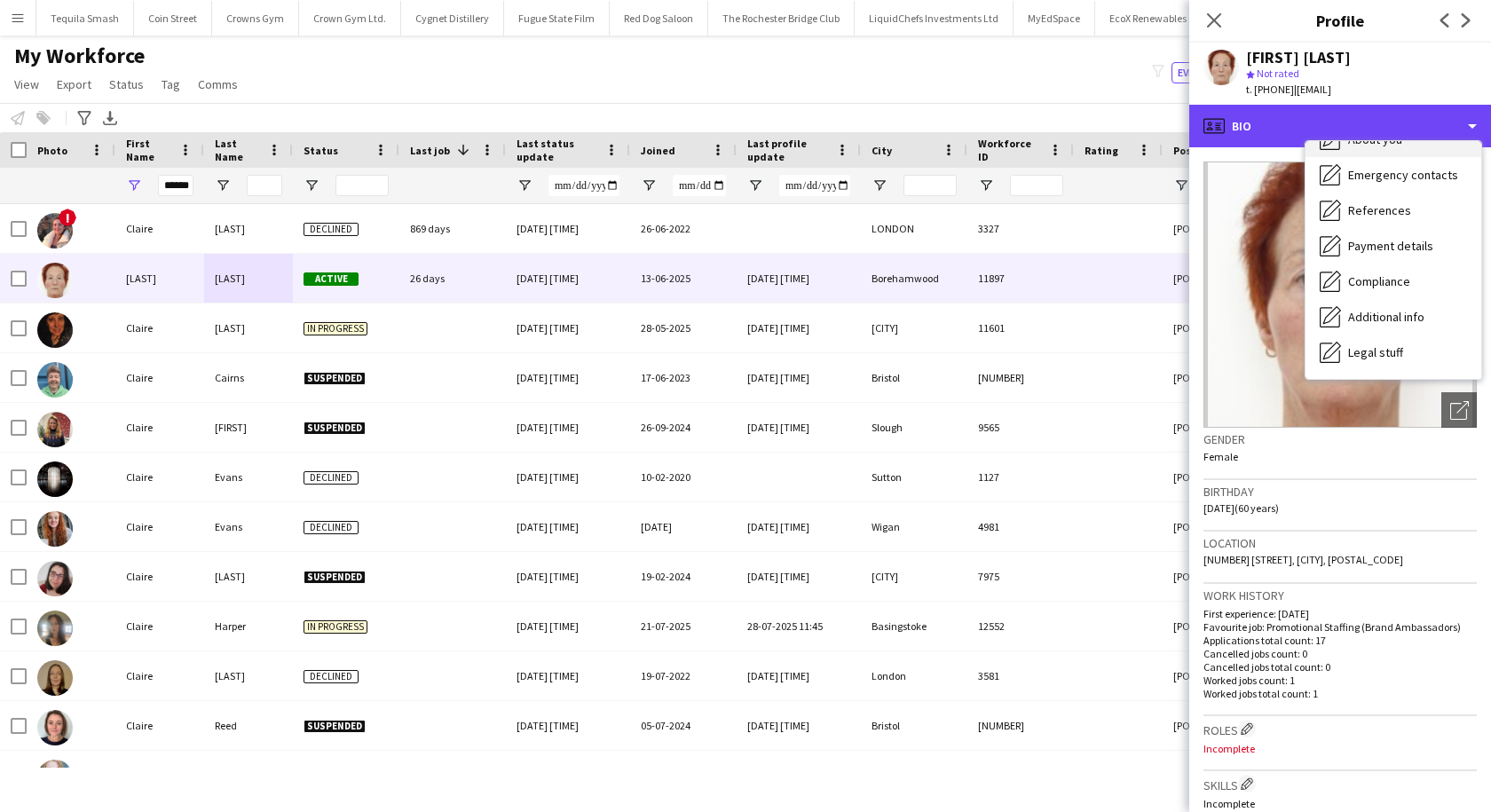 scroll, scrollTop: 134, scrollLeft: 0, axis: vertical 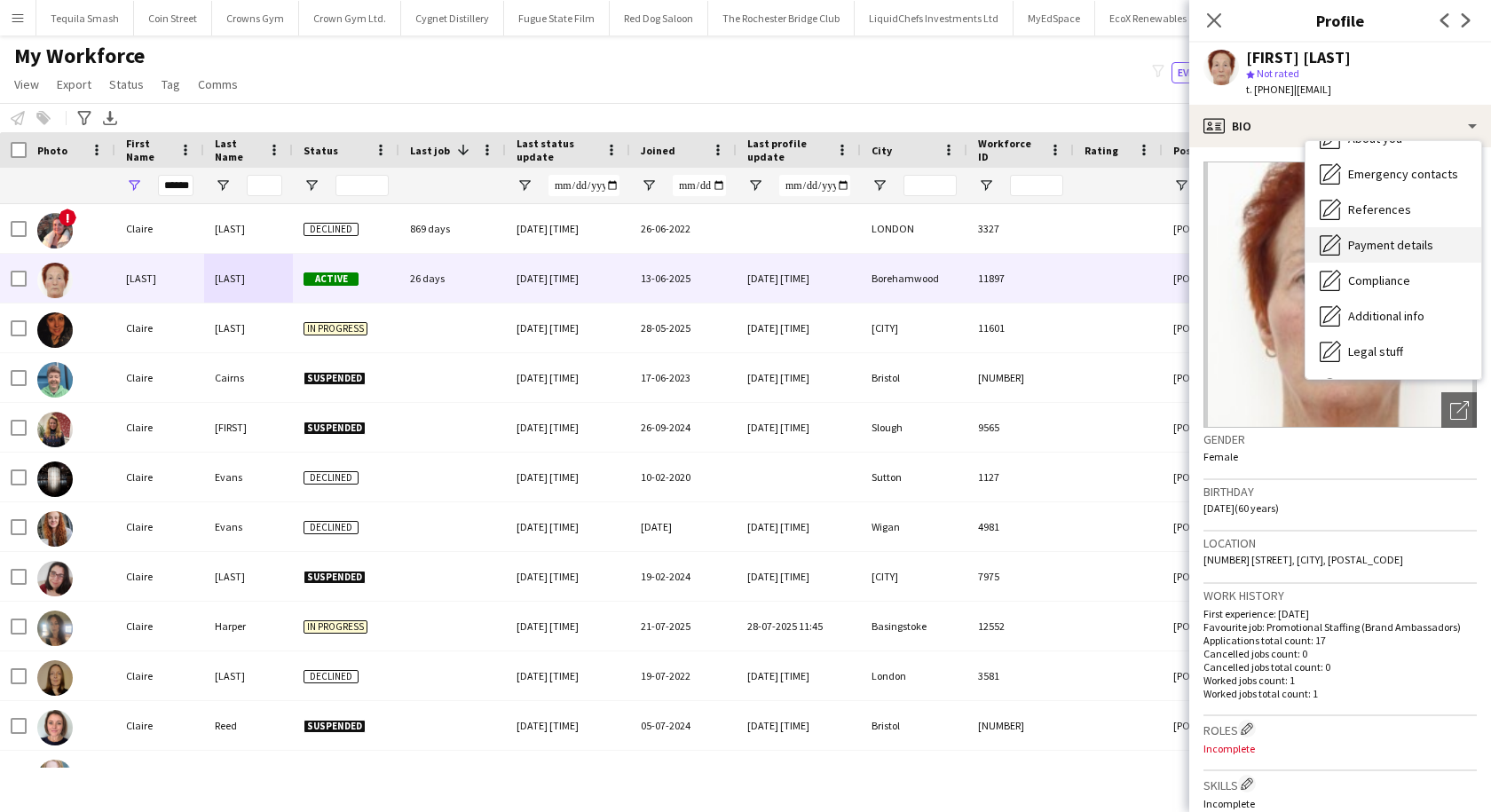 click on "Payment details" at bounding box center (1391, 245) 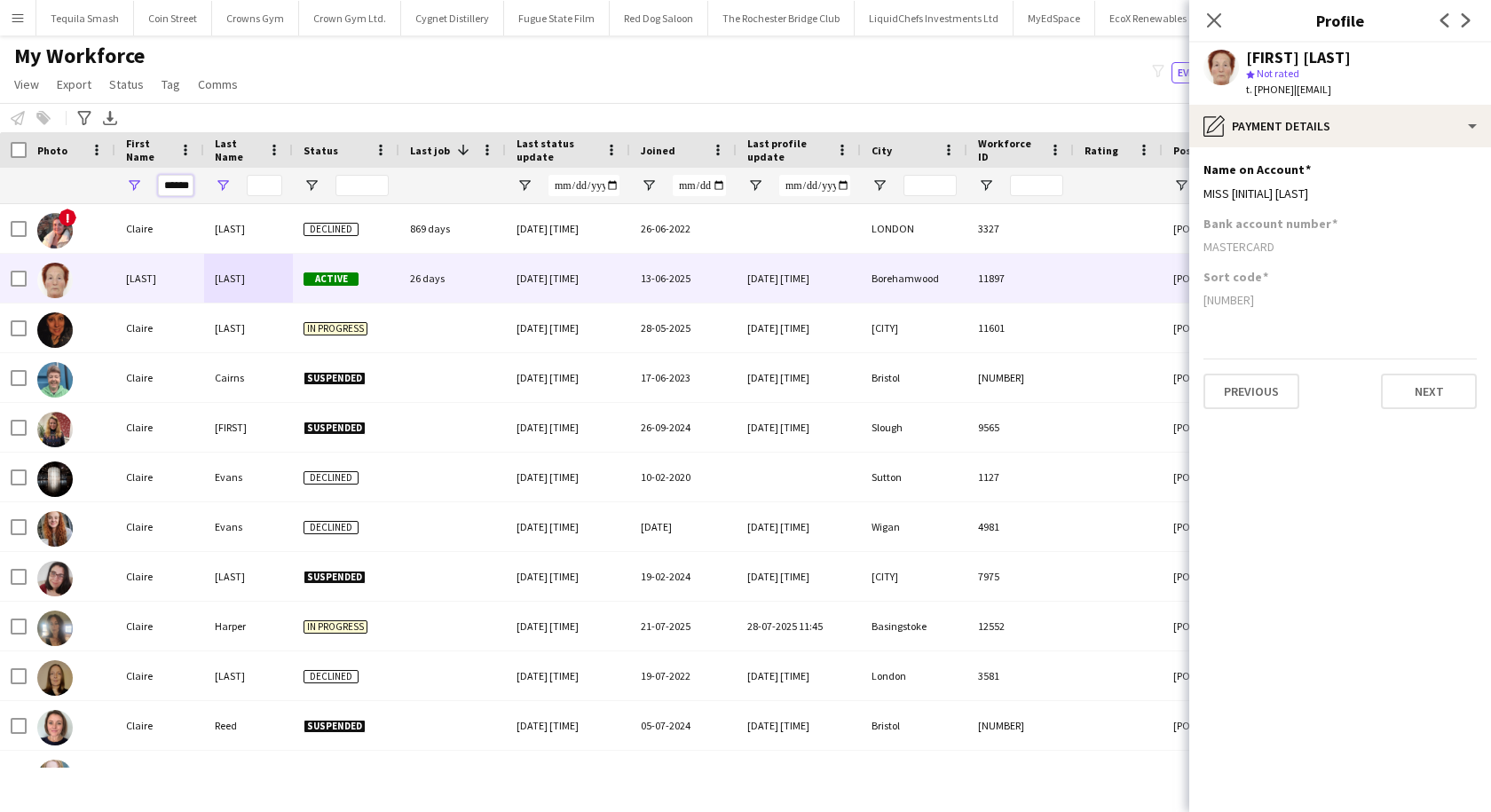 drag, startPoint x: 160, startPoint y: 185, endPoint x: 219, endPoint y: 185, distance: 59 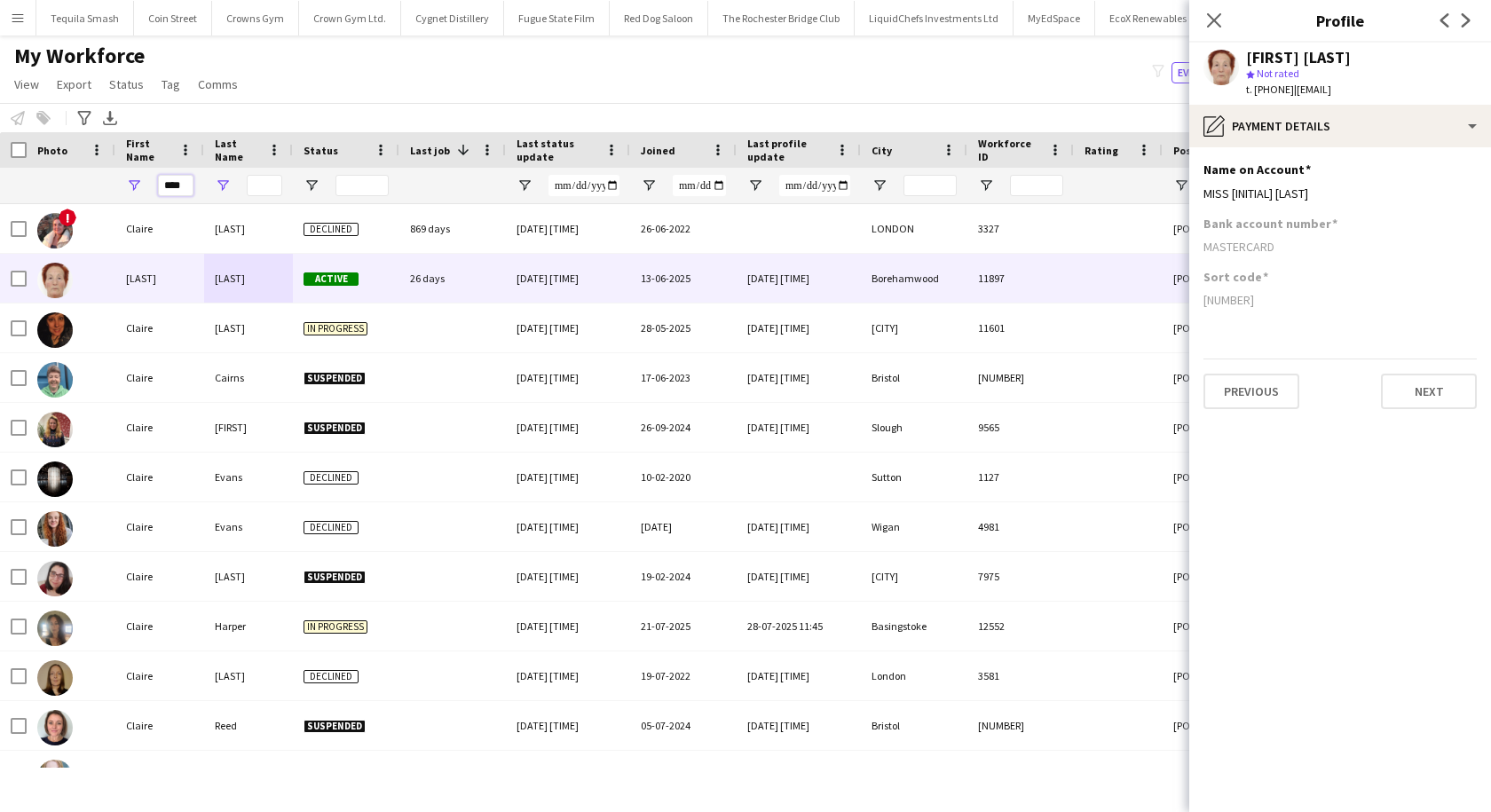 type on "****" 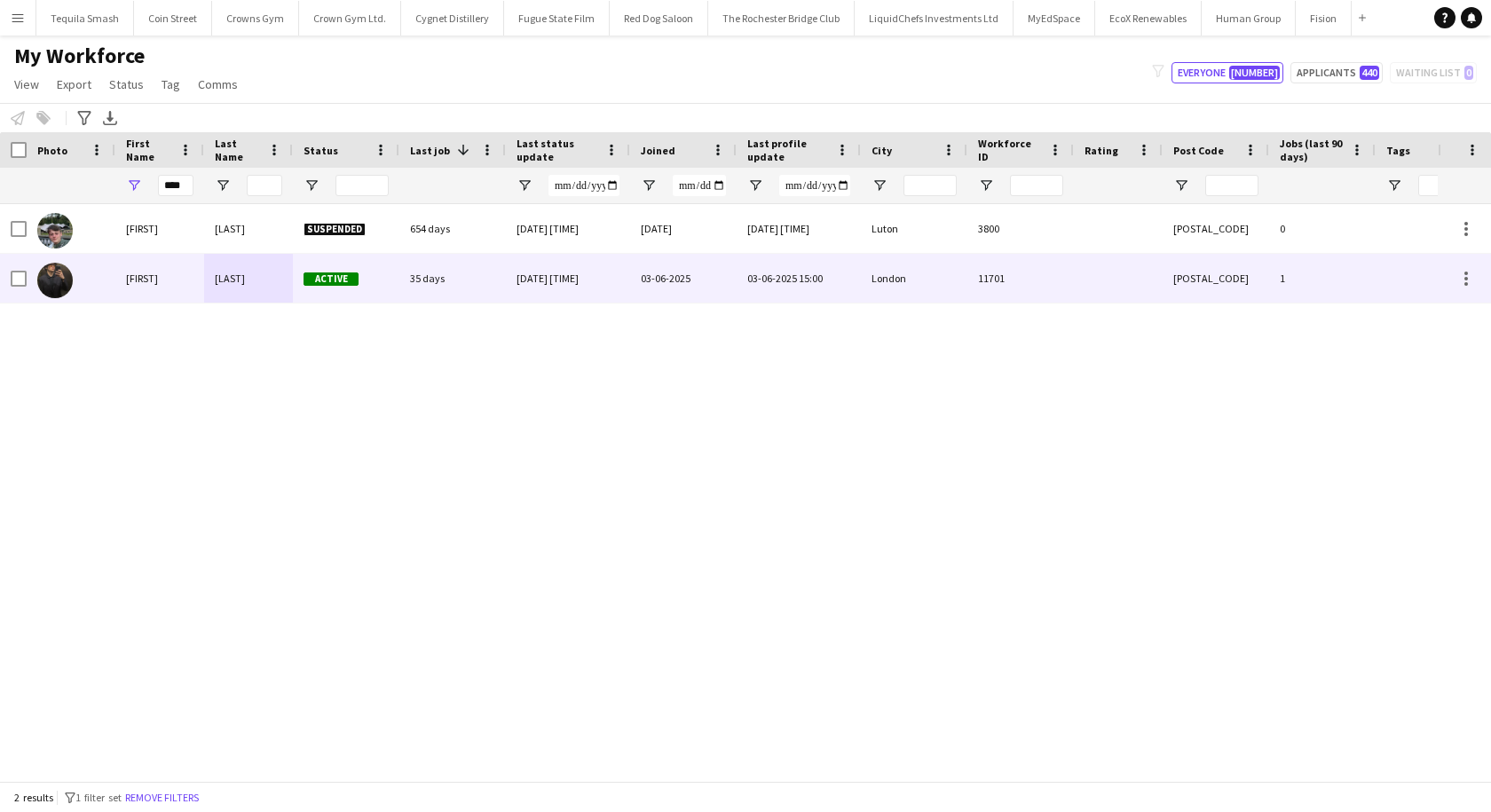 click on "Jude" at bounding box center (160, 278) 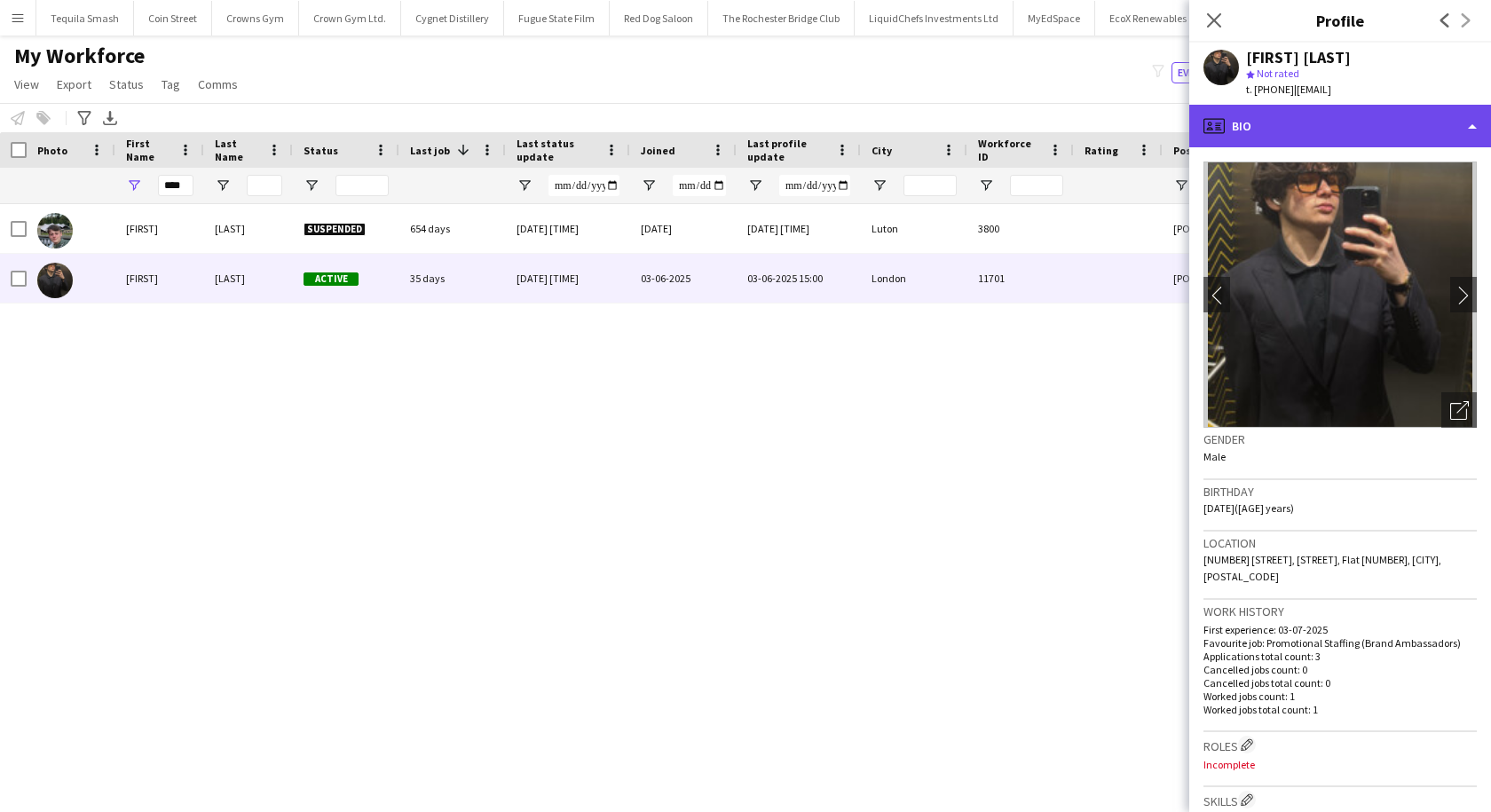 click on "profile
Bio" 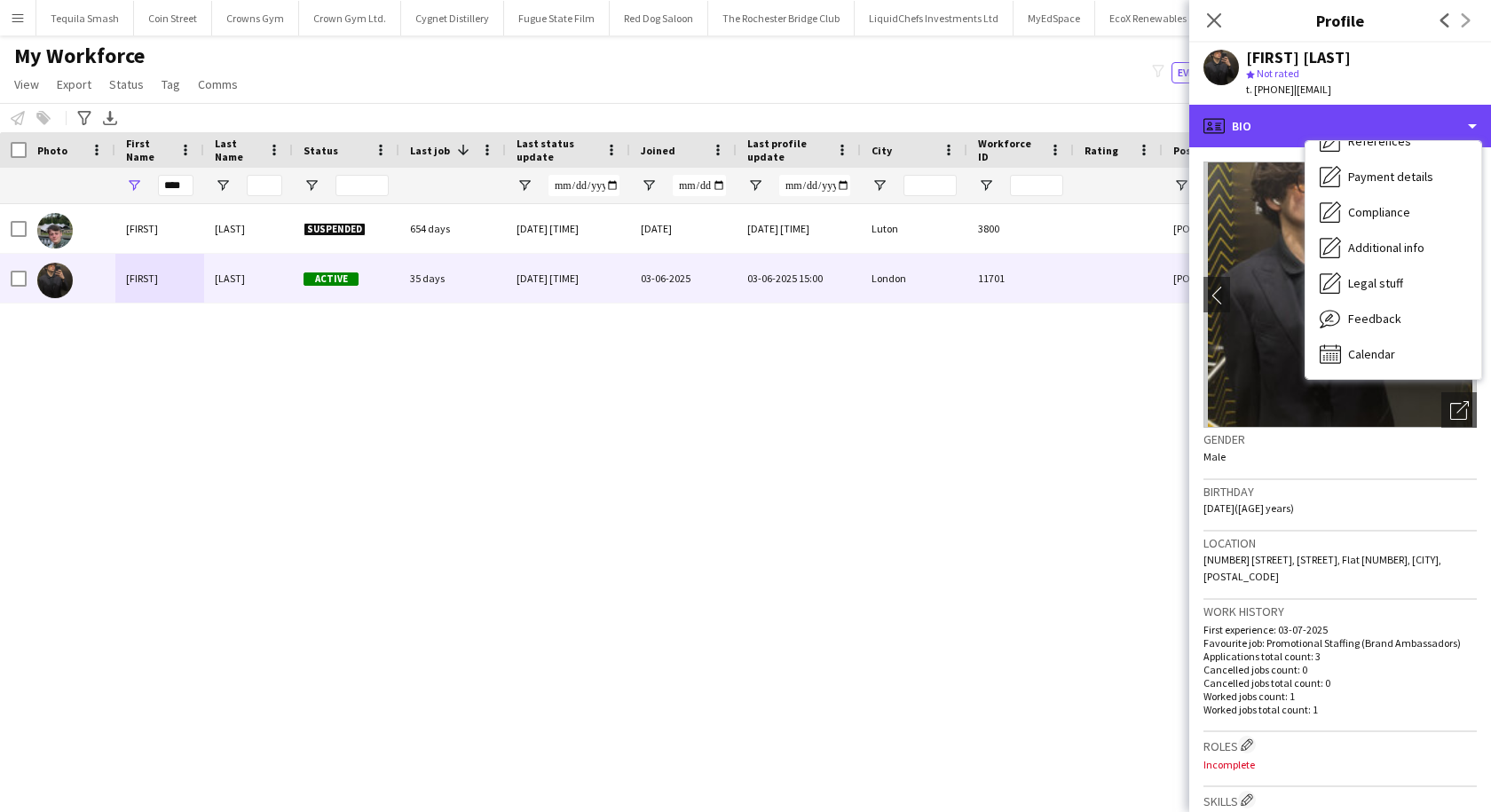 scroll, scrollTop: 201, scrollLeft: 0, axis: vertical 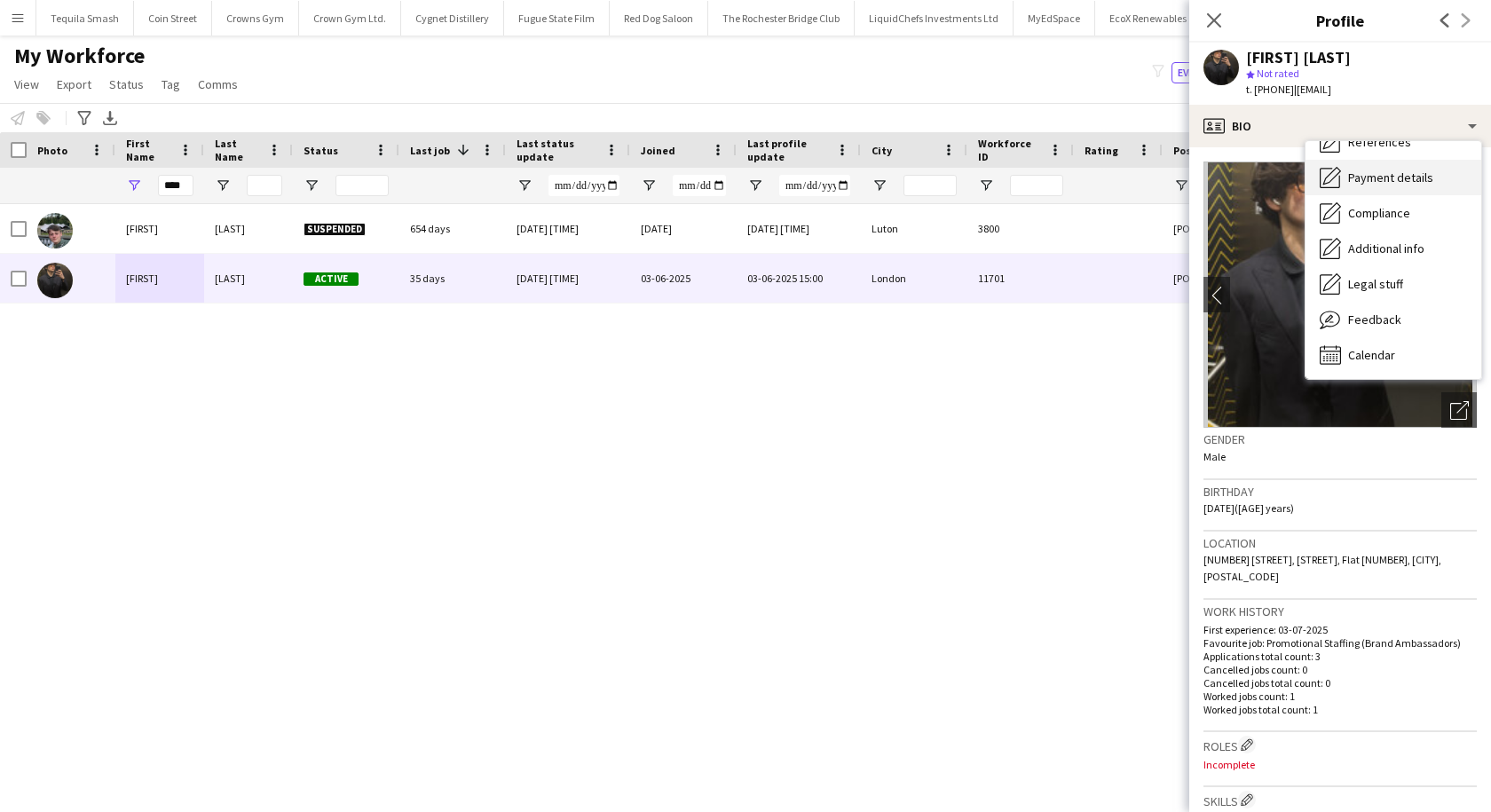 click on "Payment details" at bounding box center [1391, 177] 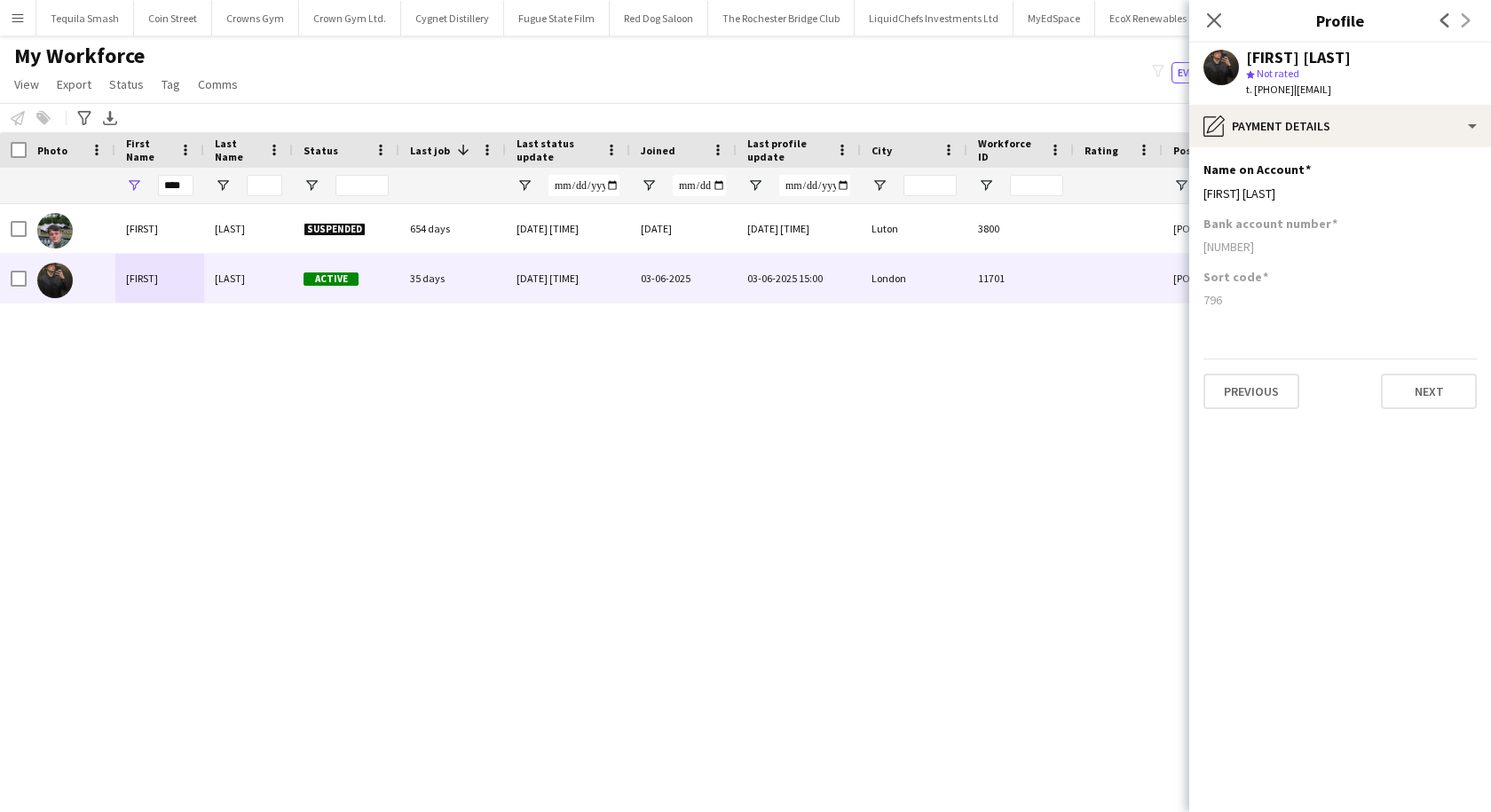 drag, startPoint x: 1440, startPoint y: 89, endPoint x: 1329, endPoint y: 89, distance: 111 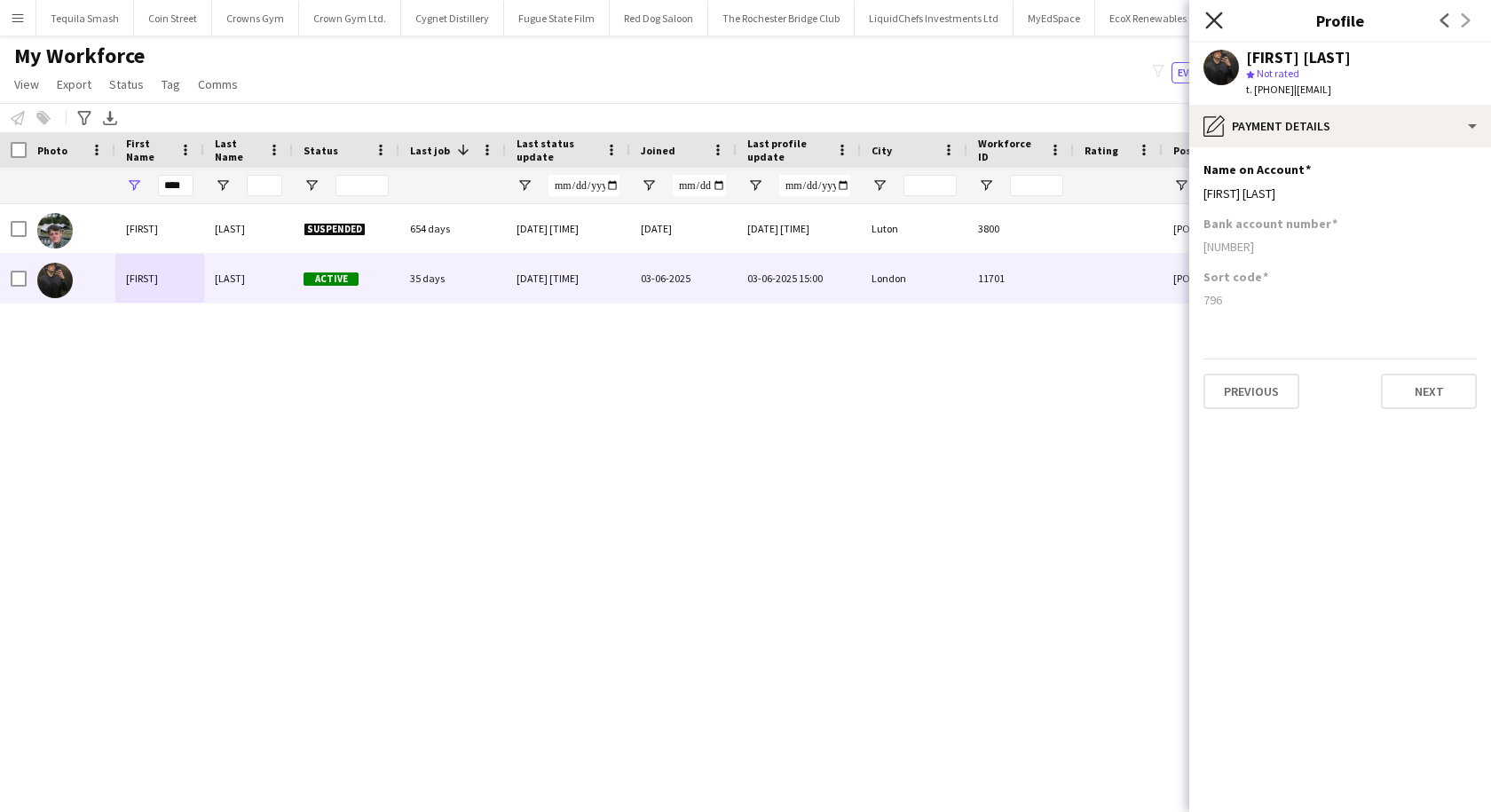 click 